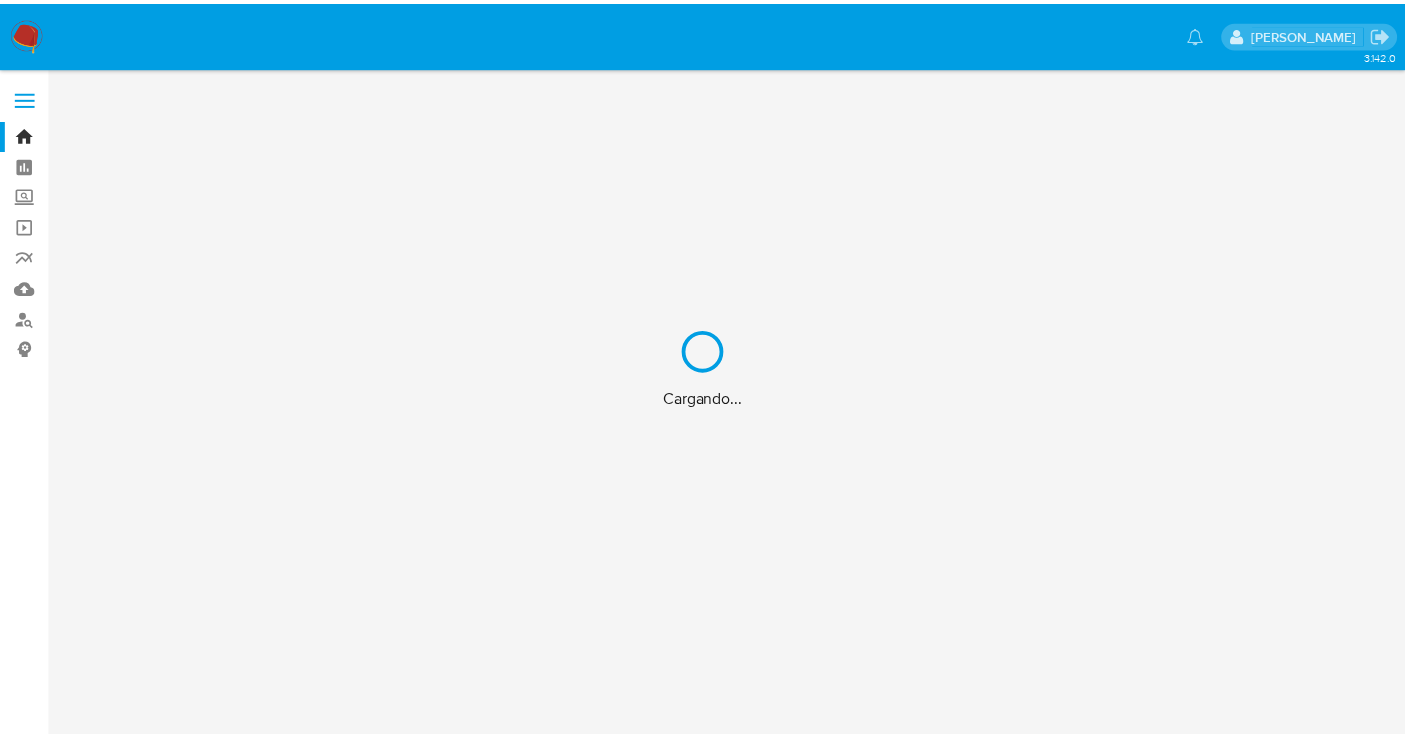 scroll, scrollTop: 0, scrollLeft: 0, axis: both 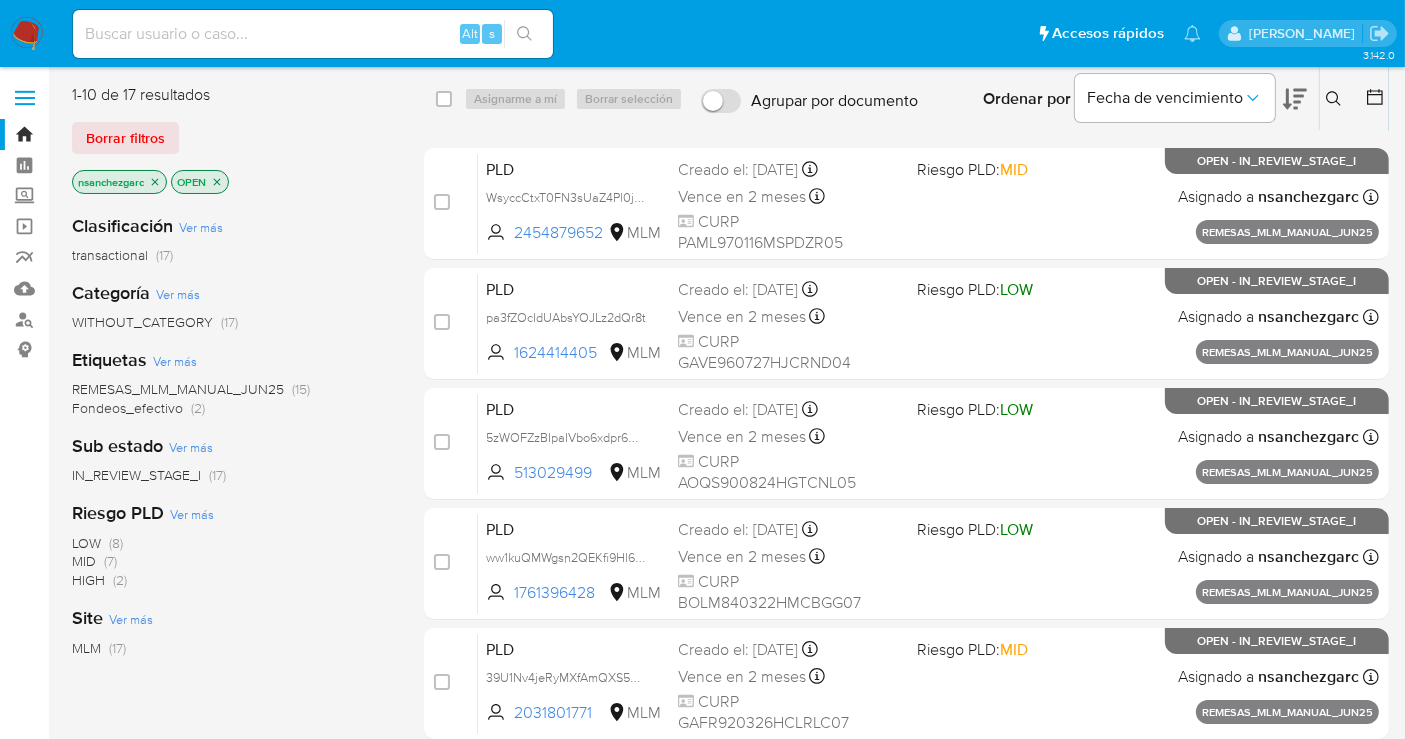 click 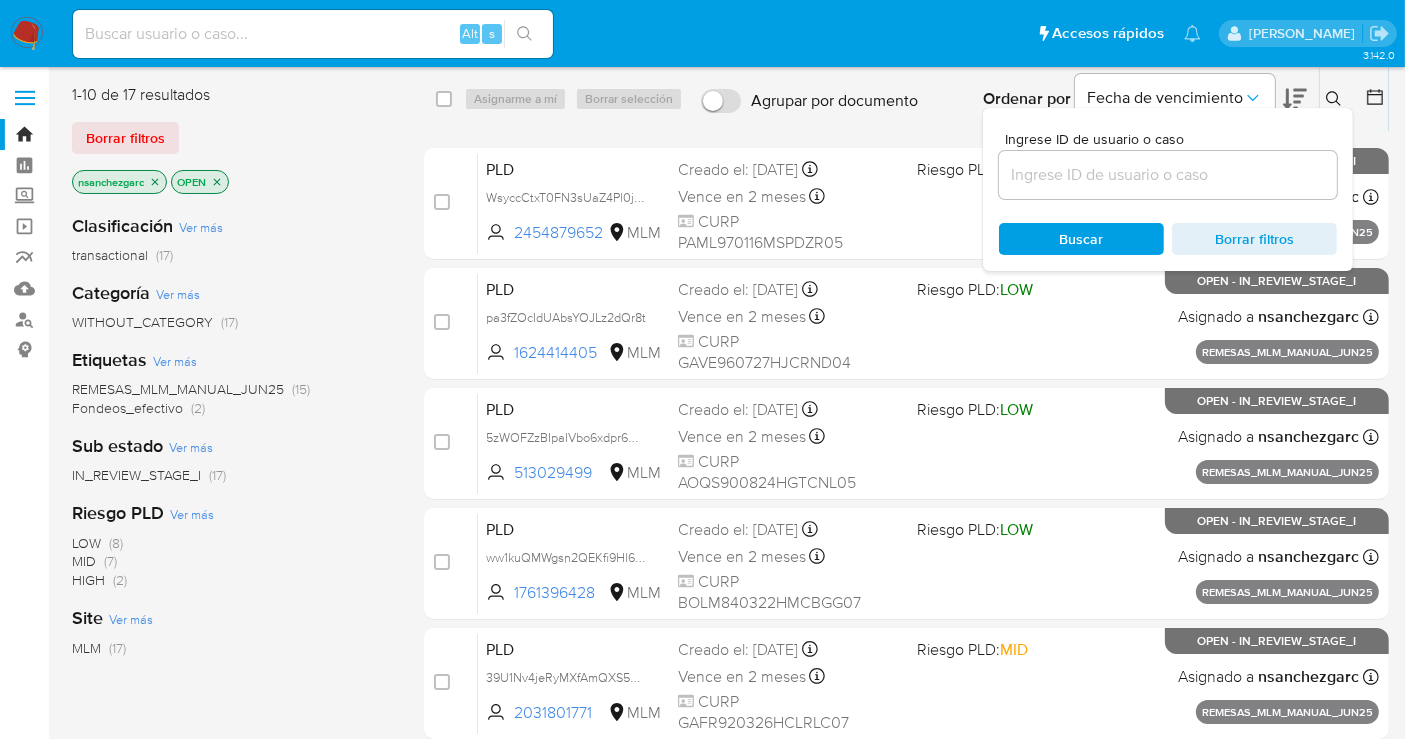type 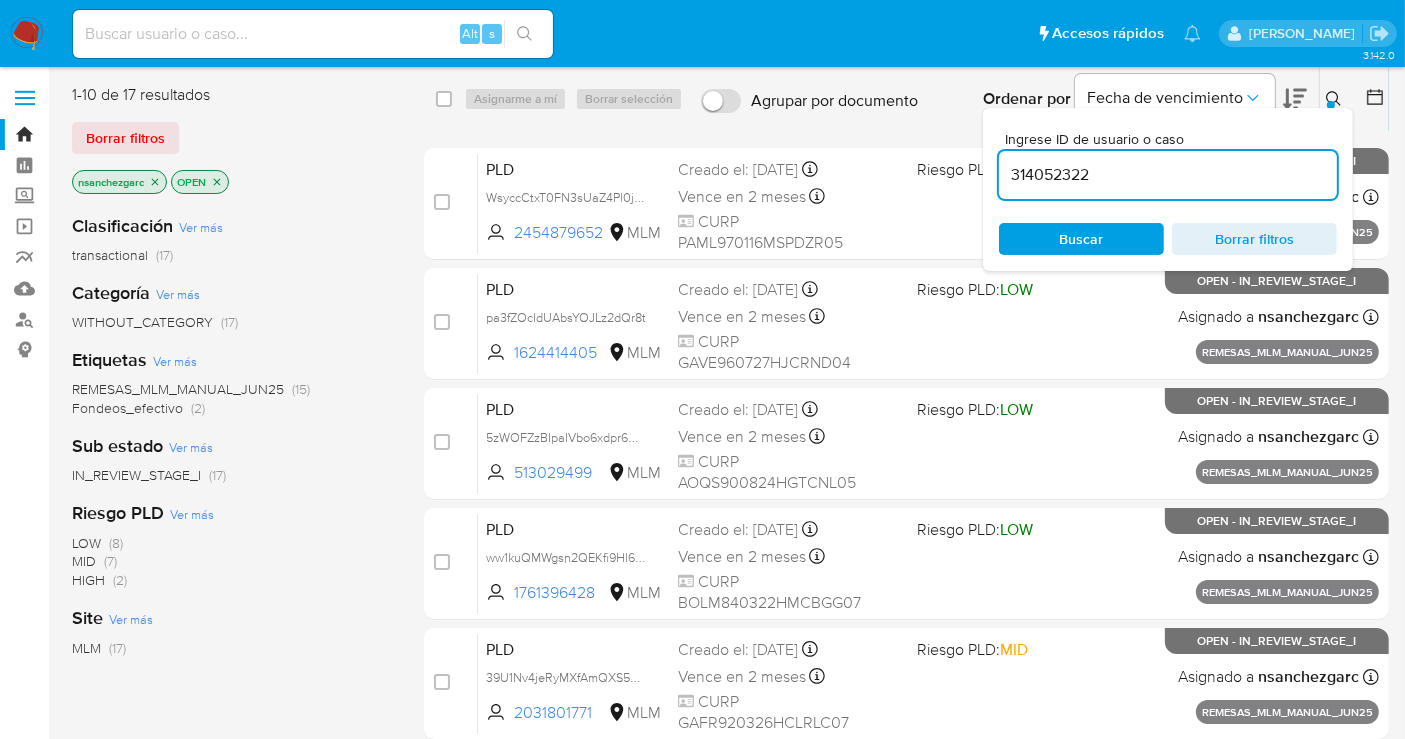 type on "314052322" 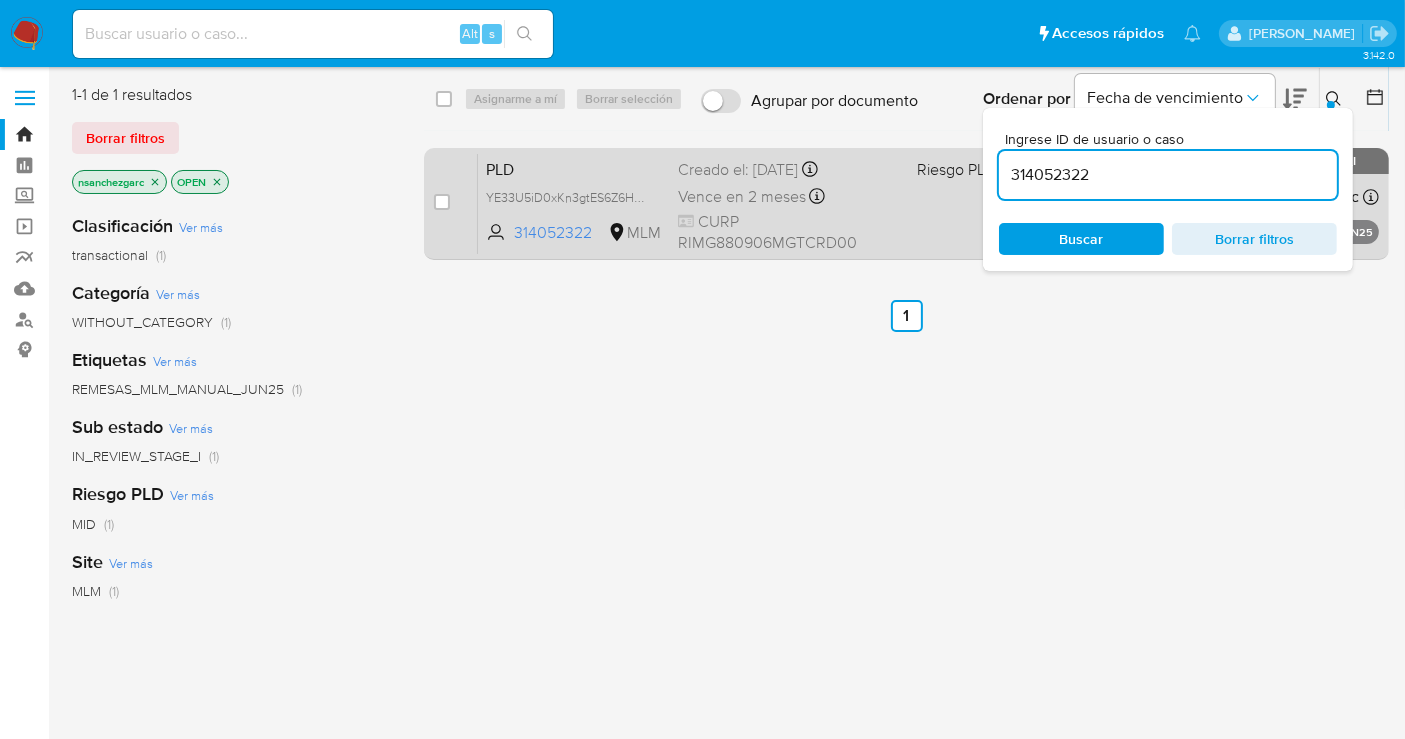 click on "Creado el: 25/06/2025   Creado el: 25/06/2025 13:15:39" at bounding box center (789, 170) 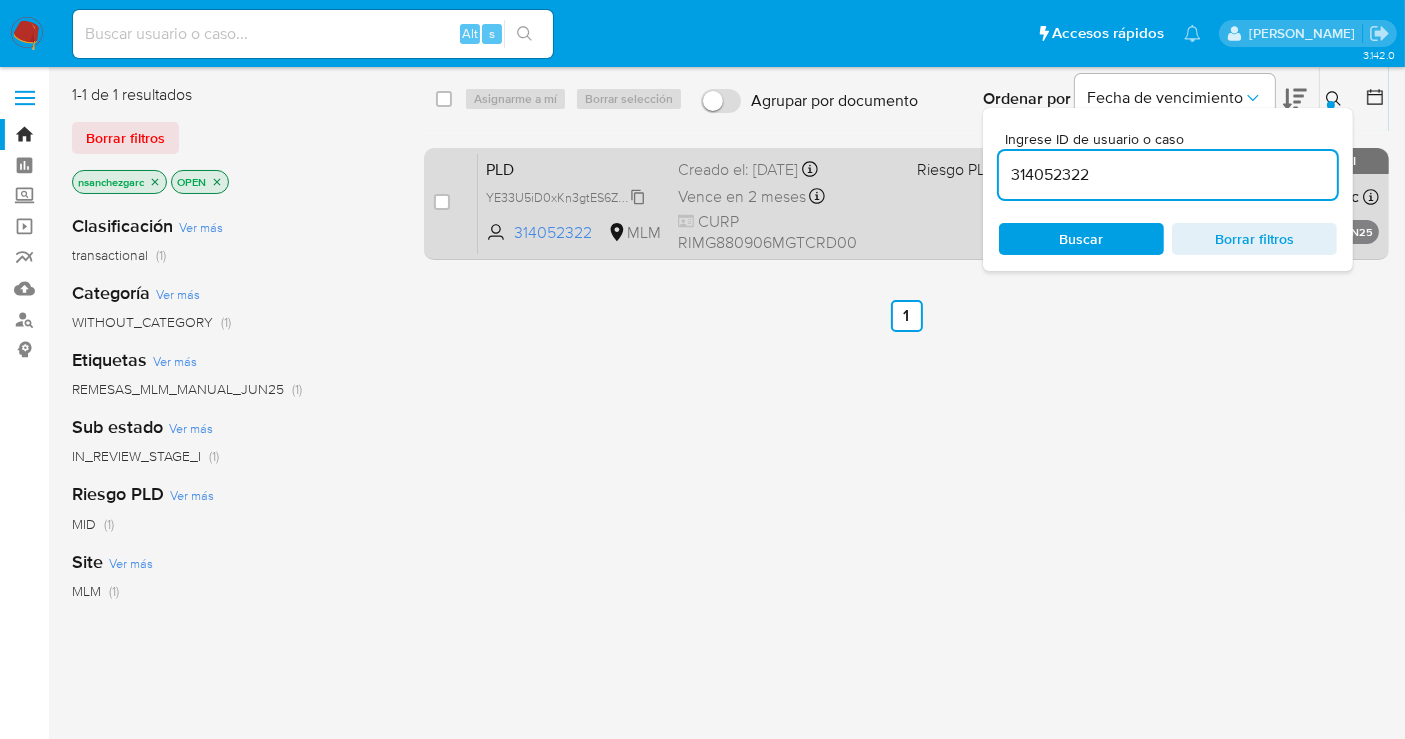 click on "YE33U5iD0xKn3gtES6Z6HxFw" at bounding box center (571, 196) 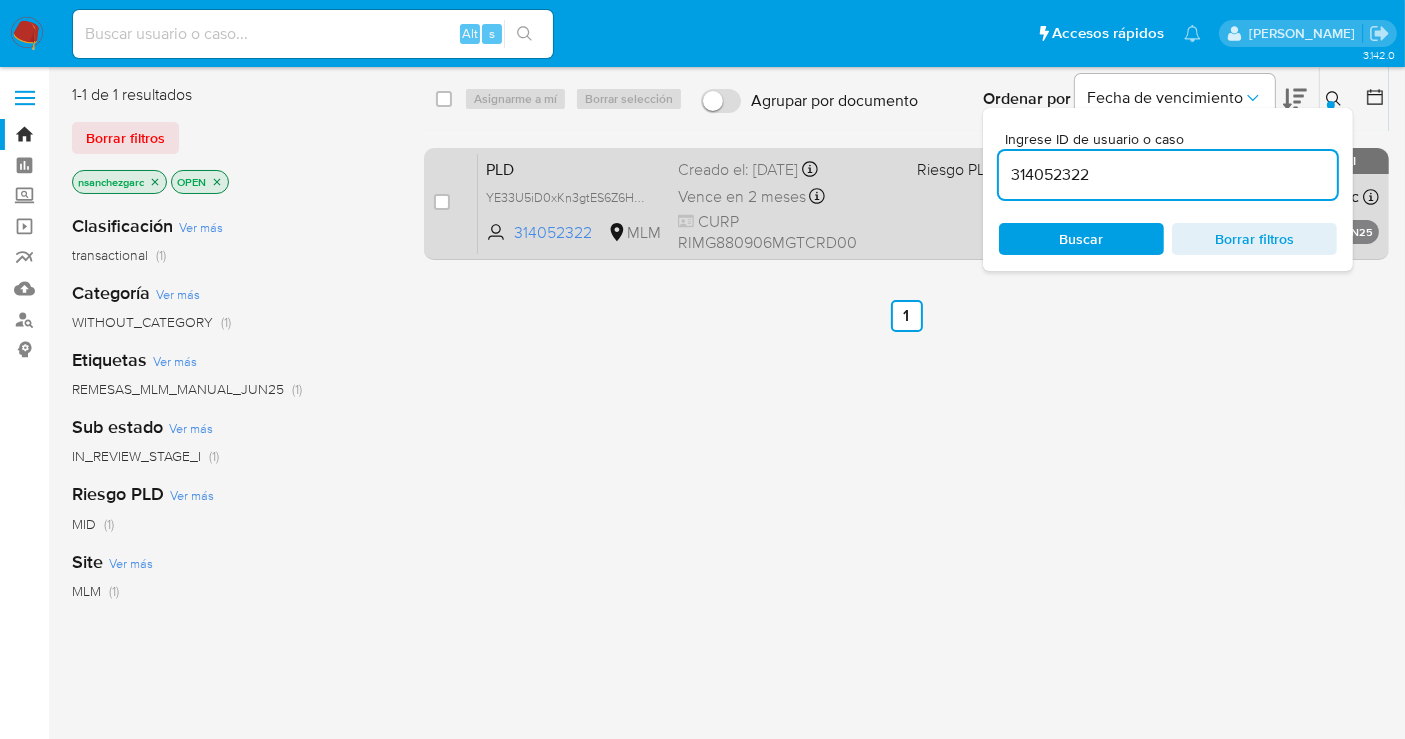 click on "Creado el: 25/06/2025   Creado el: 25/06/2025 13:15:39" at bounding box center (789, 170) 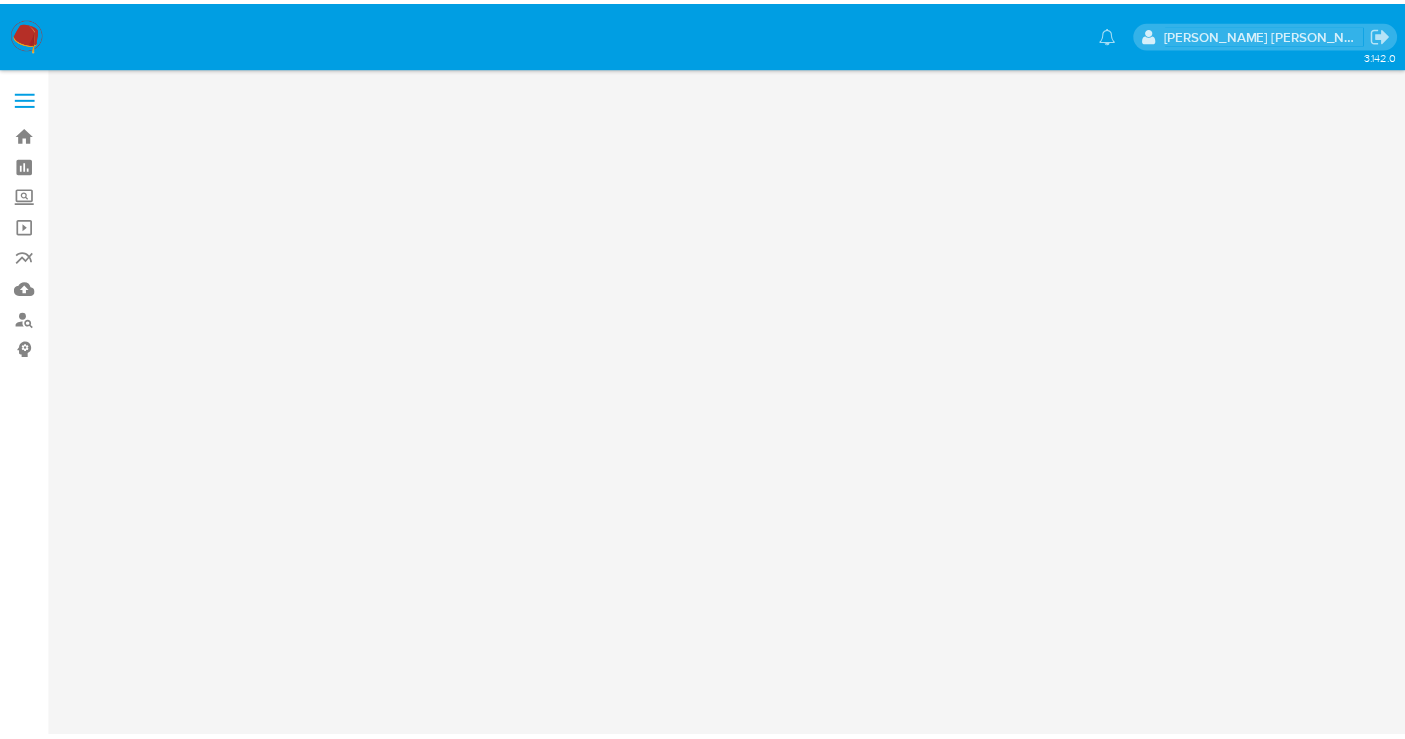 scroll, scrollTop: 0, scrollLeft: 0, axis: both 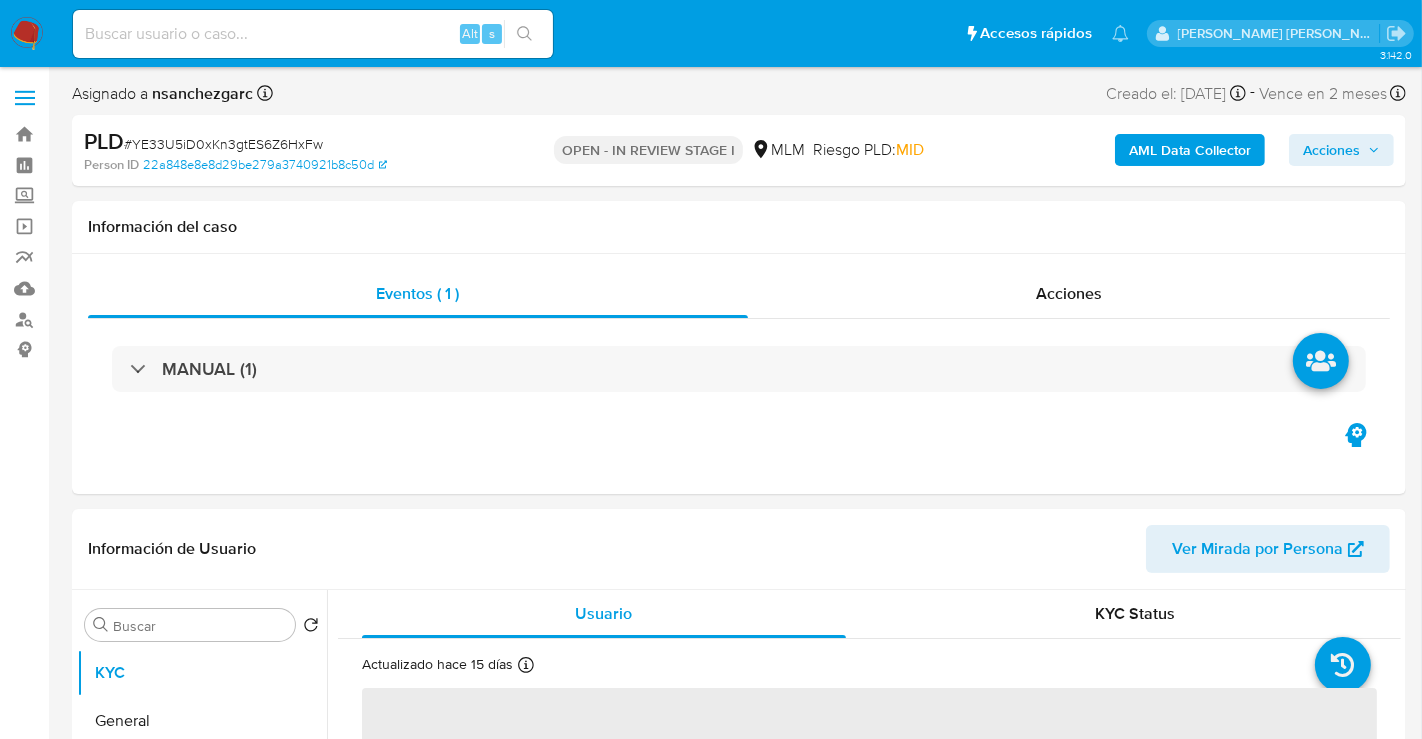 select on "10" 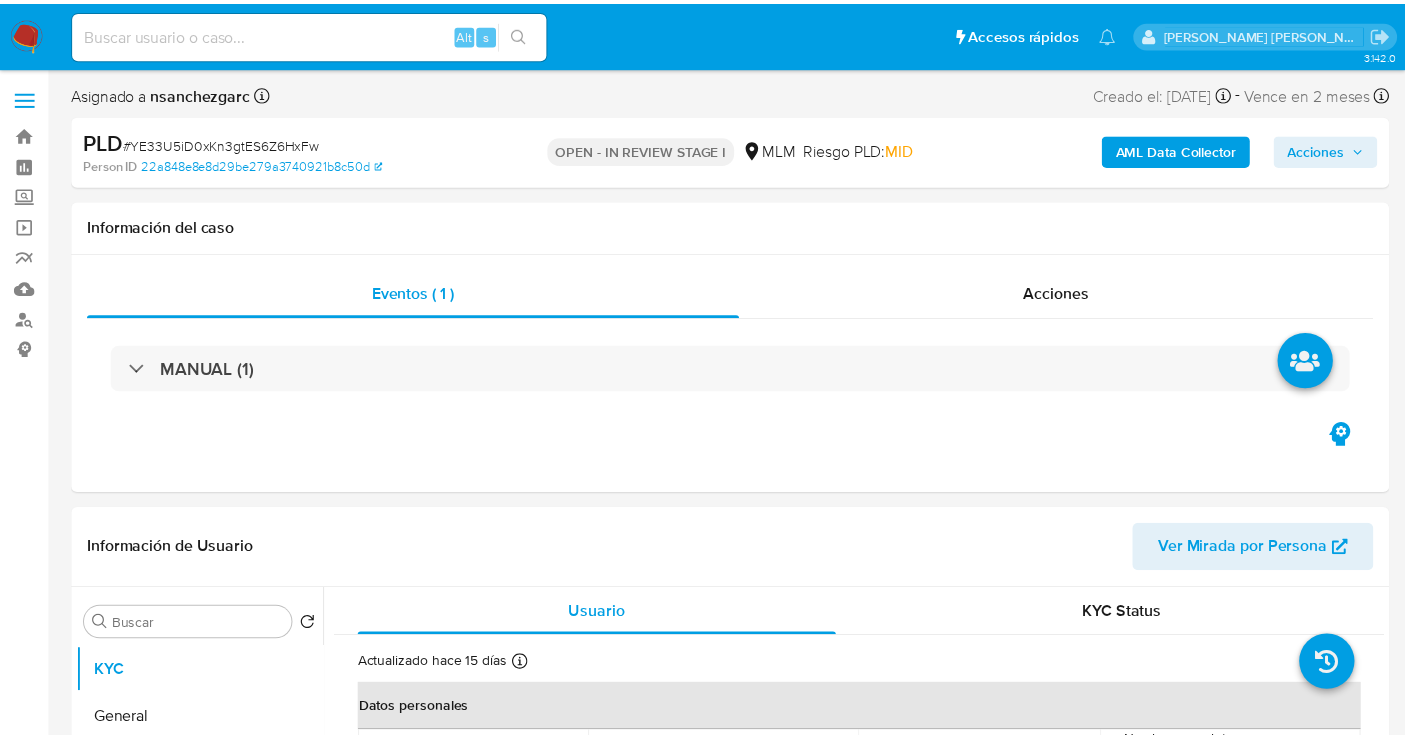 scroll, scrollTop: 0, scrollLeft: 0, axis: both 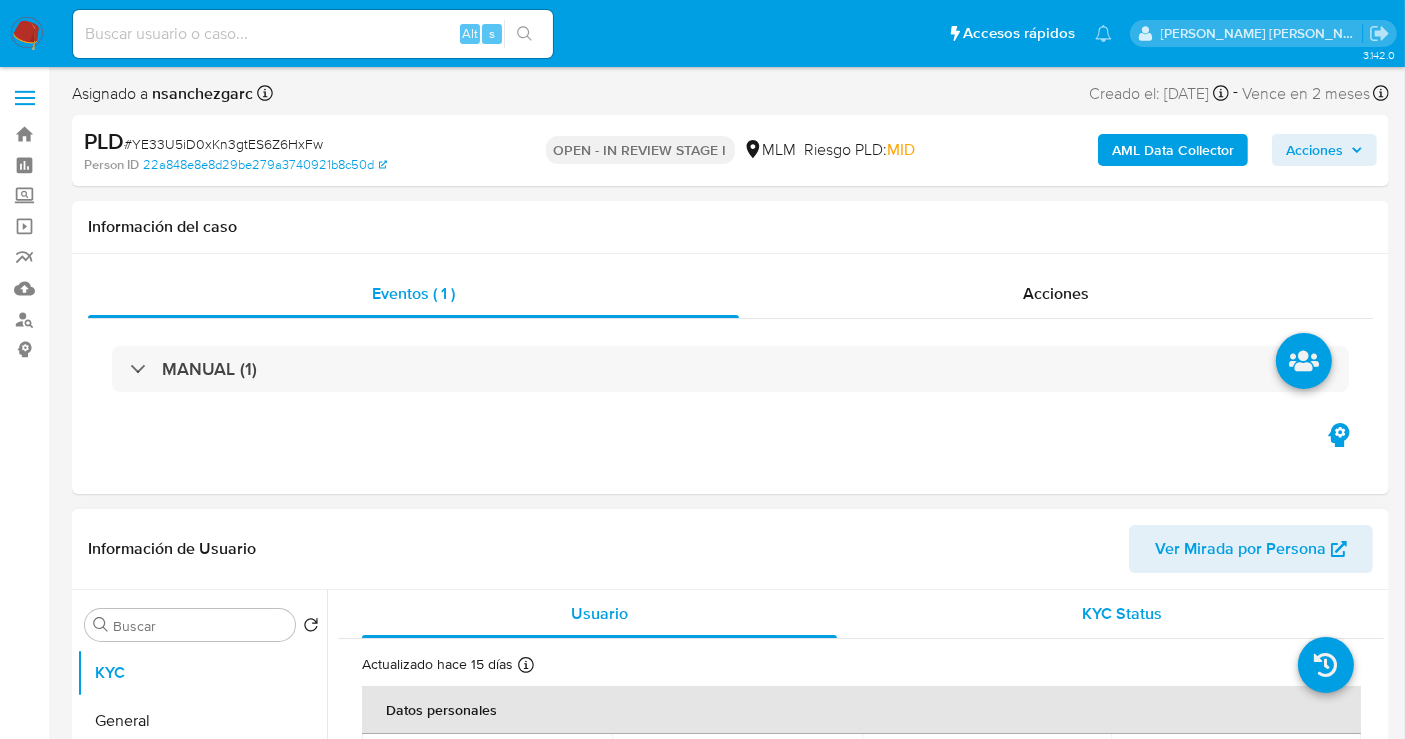select on "10" 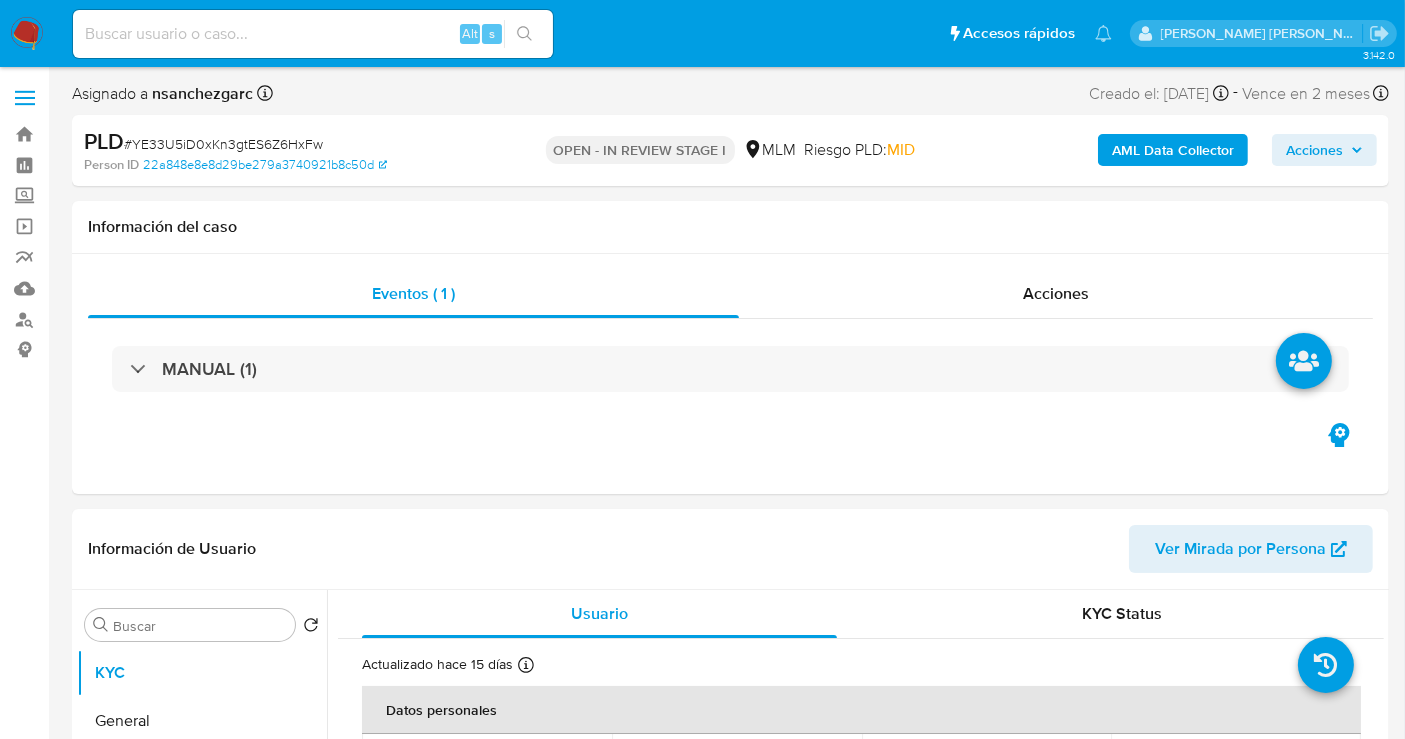 scroll, scrollTop: 222, scrollLeft: 0, axis: vertical 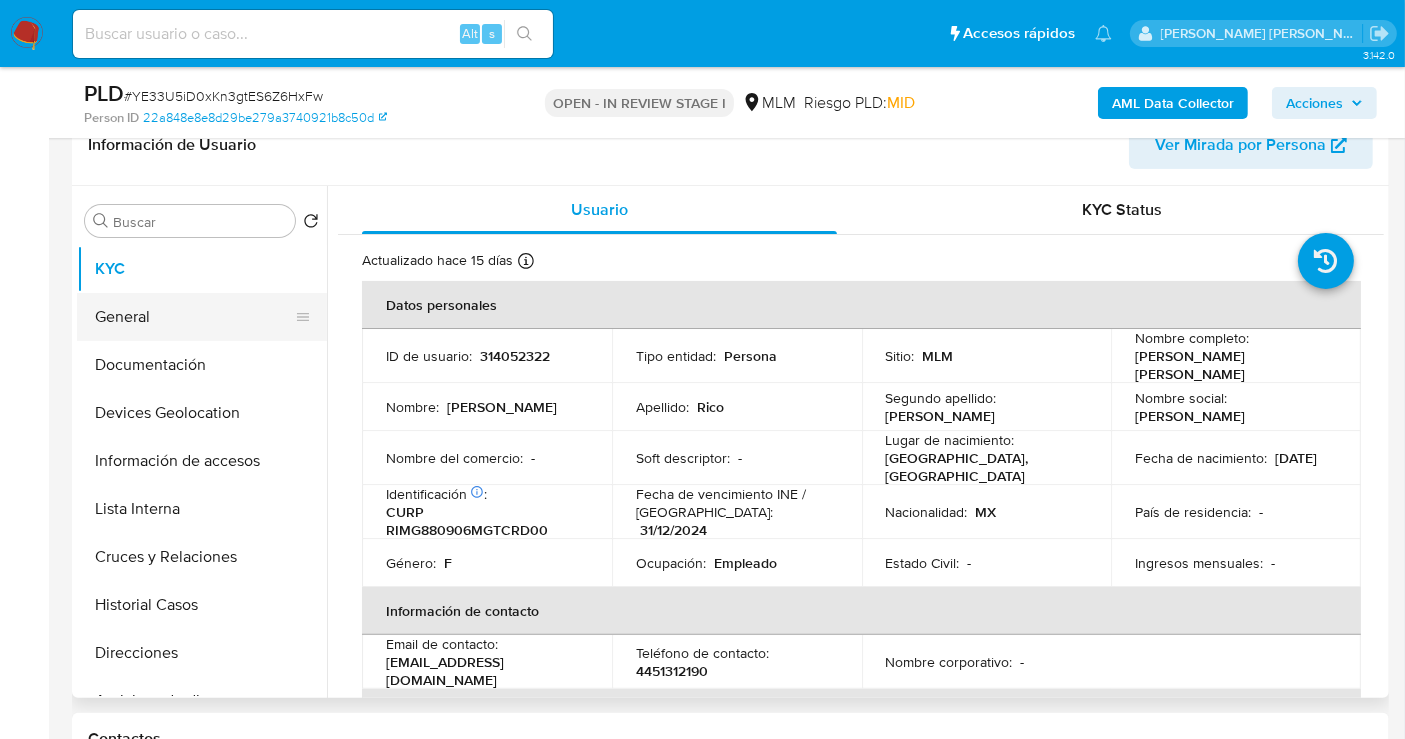 click on "General" at bounding box center [194, 317] 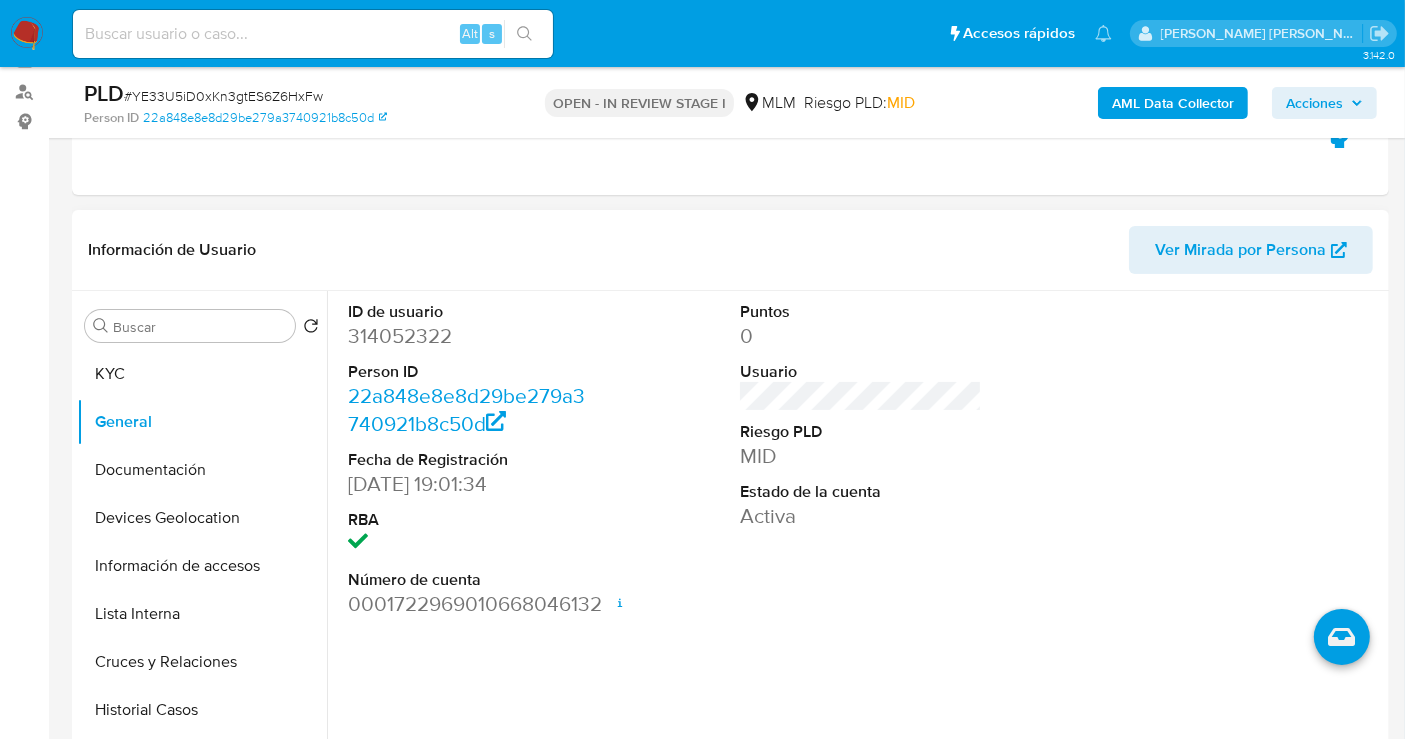 scroll, scrollTop: 0, scrollLeft: 0, axis: both 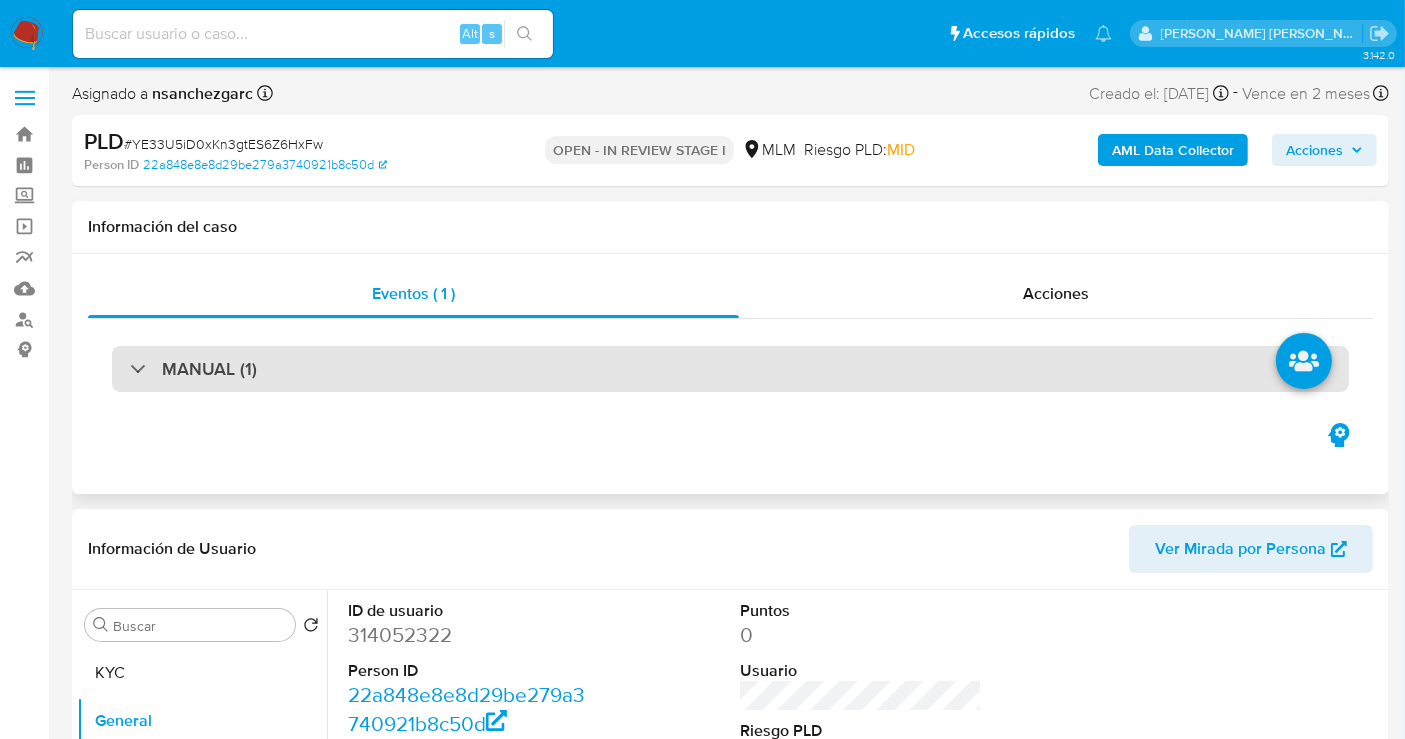 click on "MANUAL (1)" at bounding box center (209, 369) 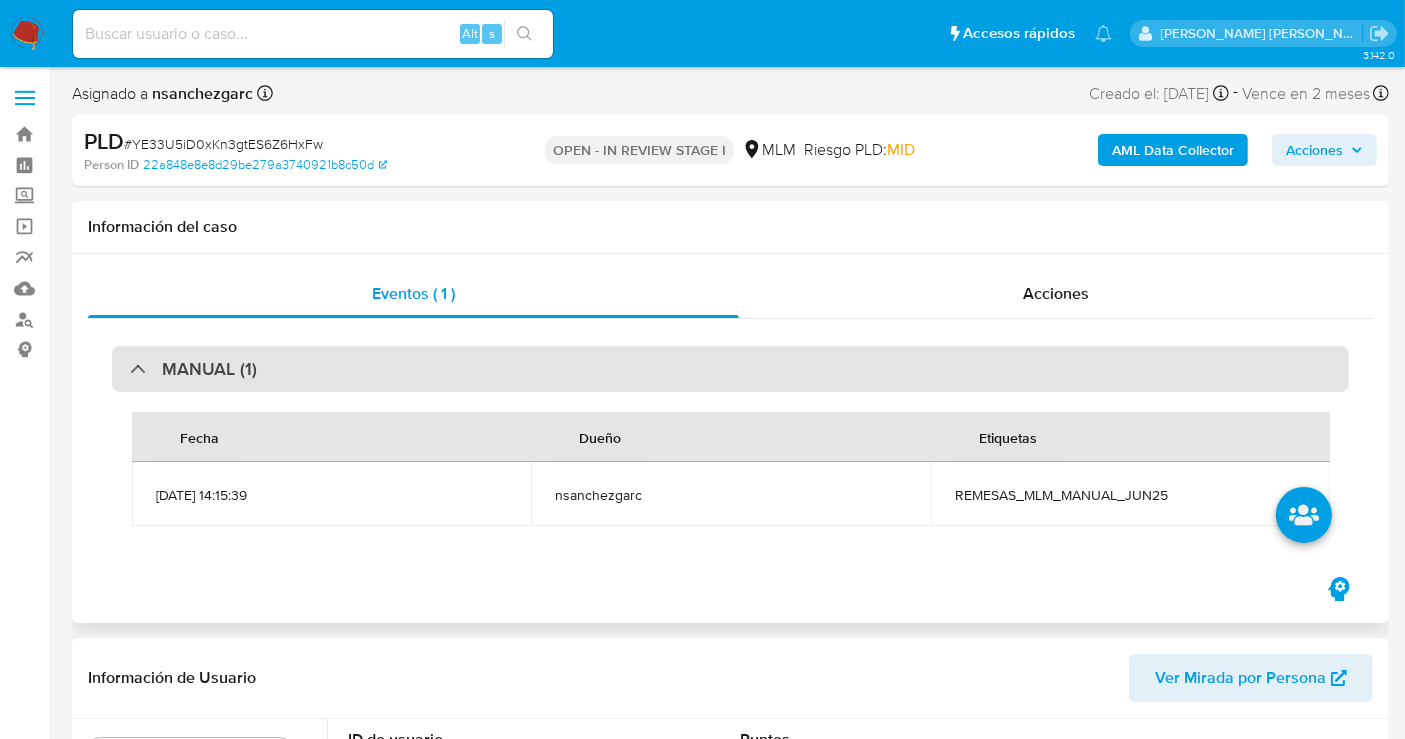 click on "MANUAL (1)" at bounding box center [209, 369] 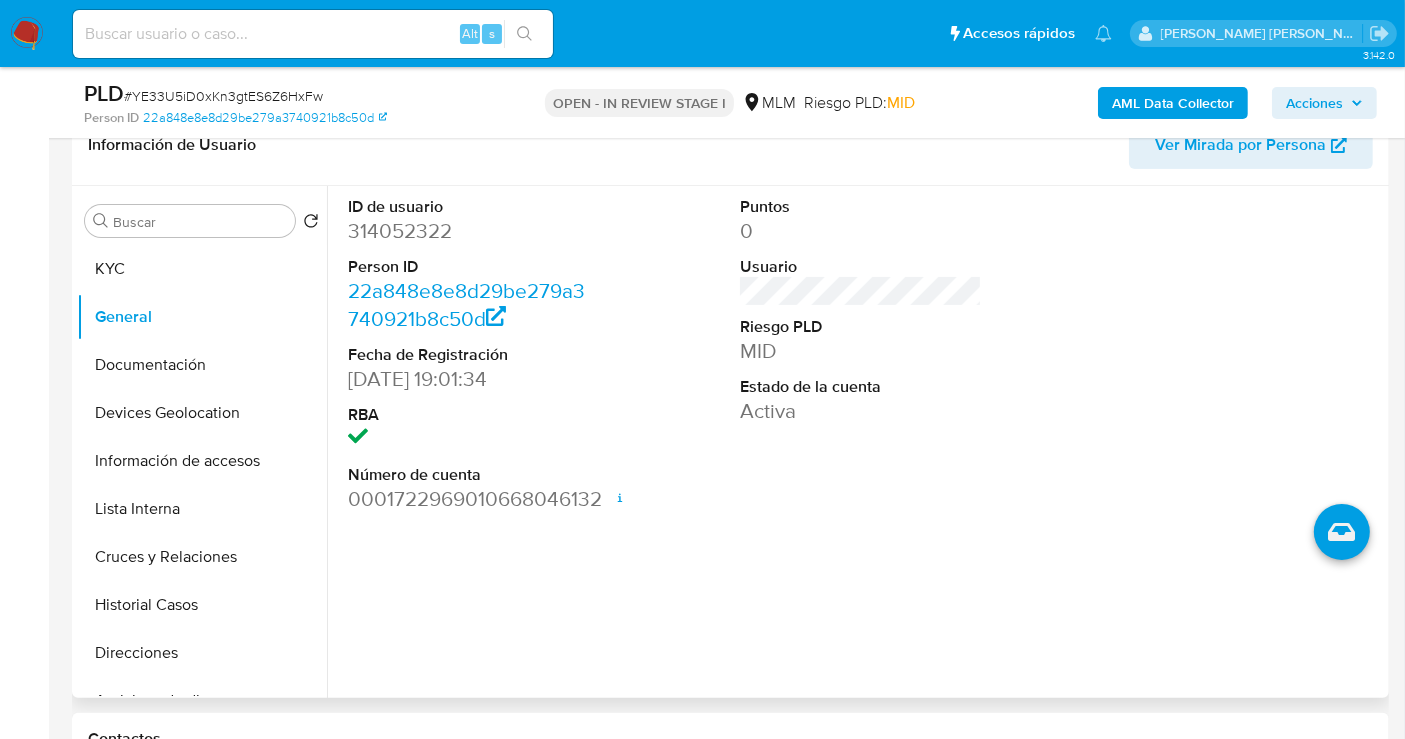 scroll, scrollTop: 222, scrollLeft: 0, axis: vertical 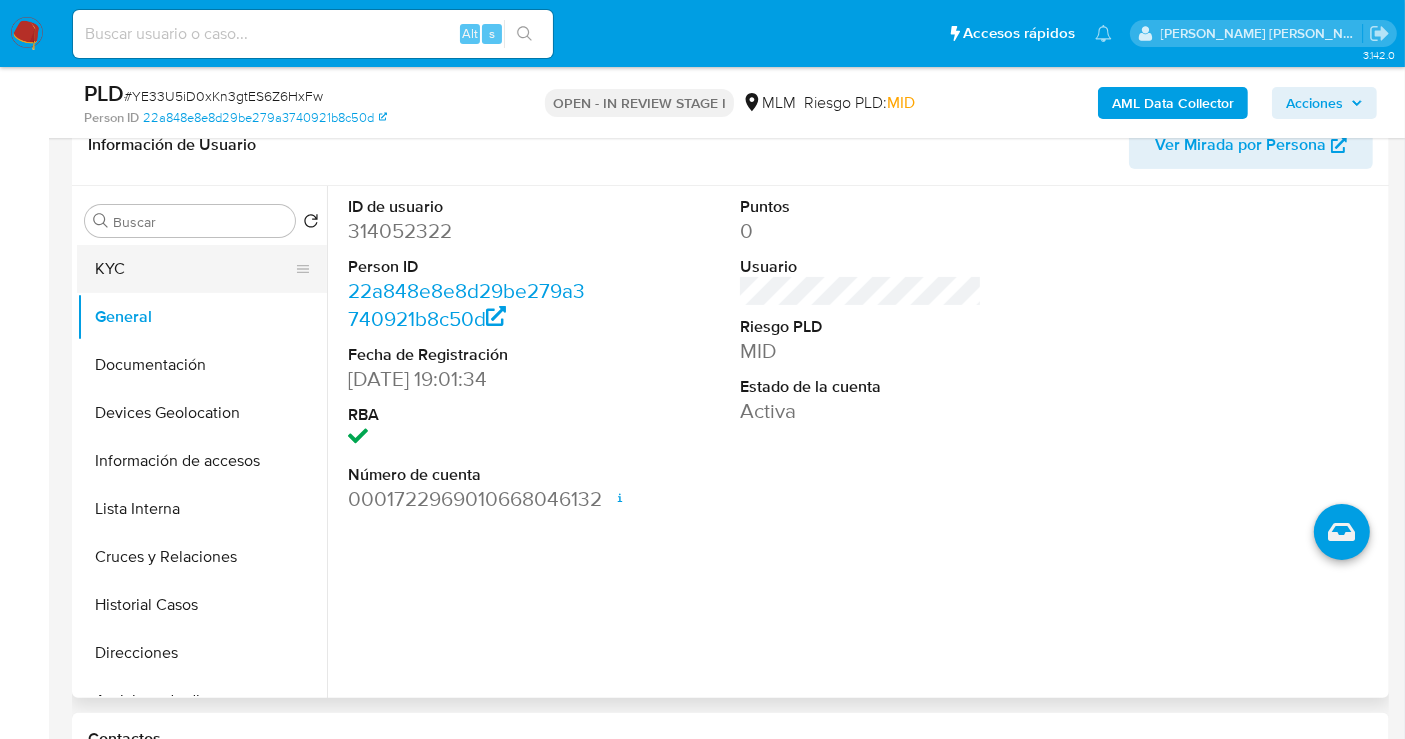 click on "KYC" at bounding box center [194, 269] 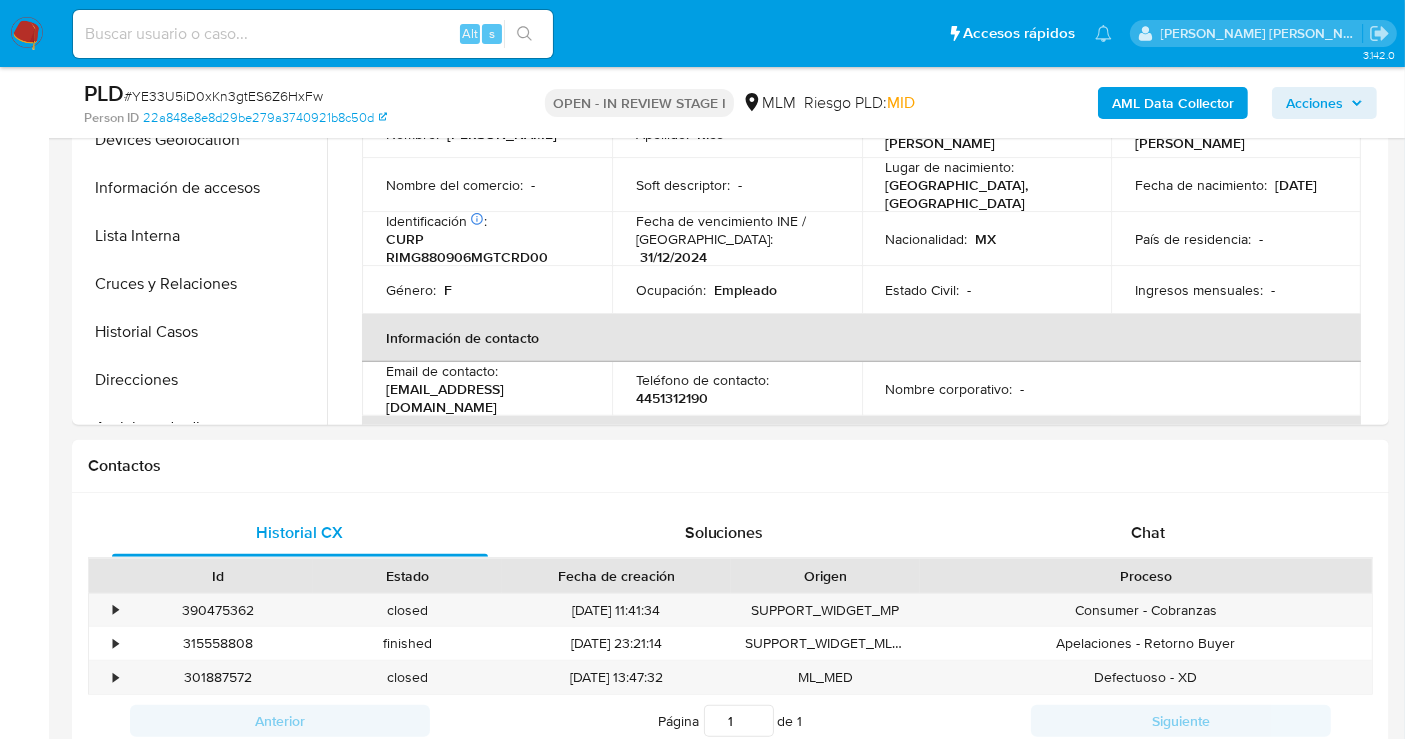 scroll, scrollTop: 555, scrollLeft: 0, axis: vertical 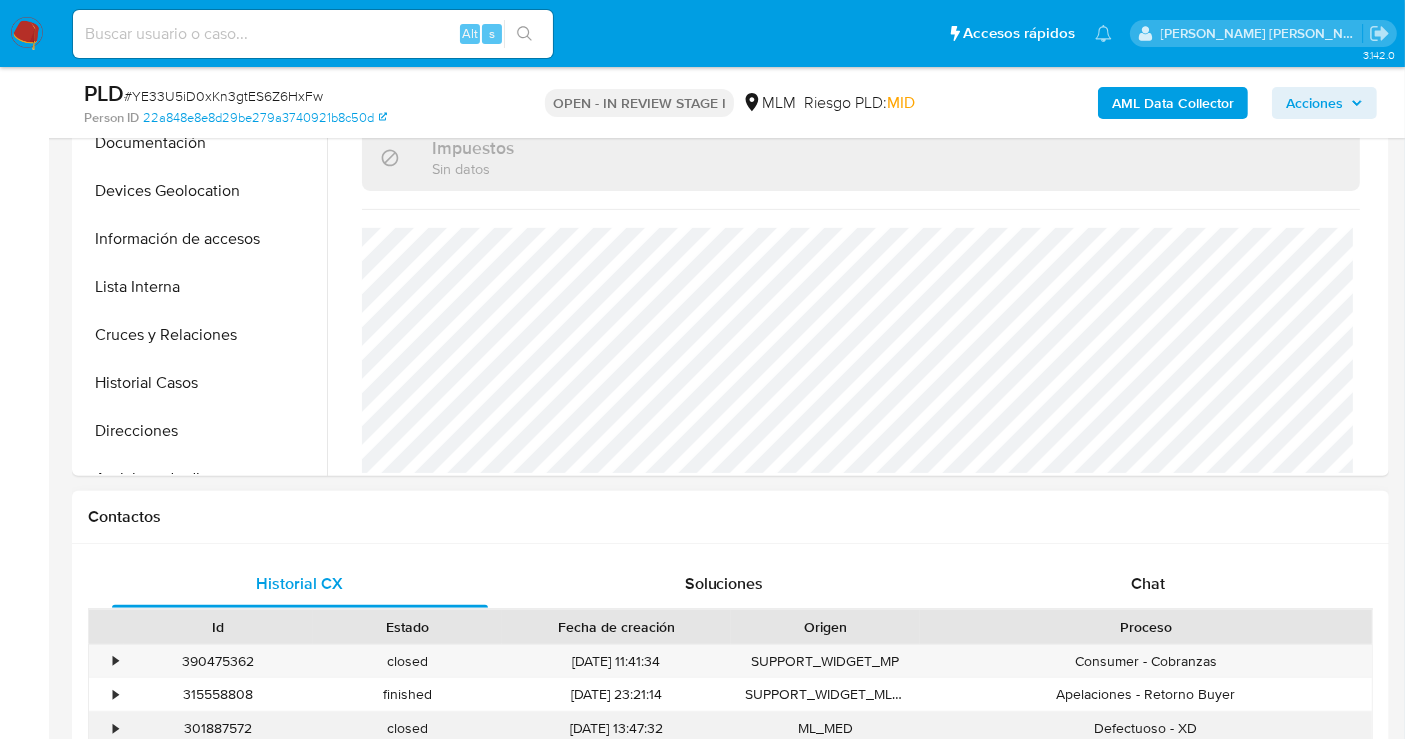 type 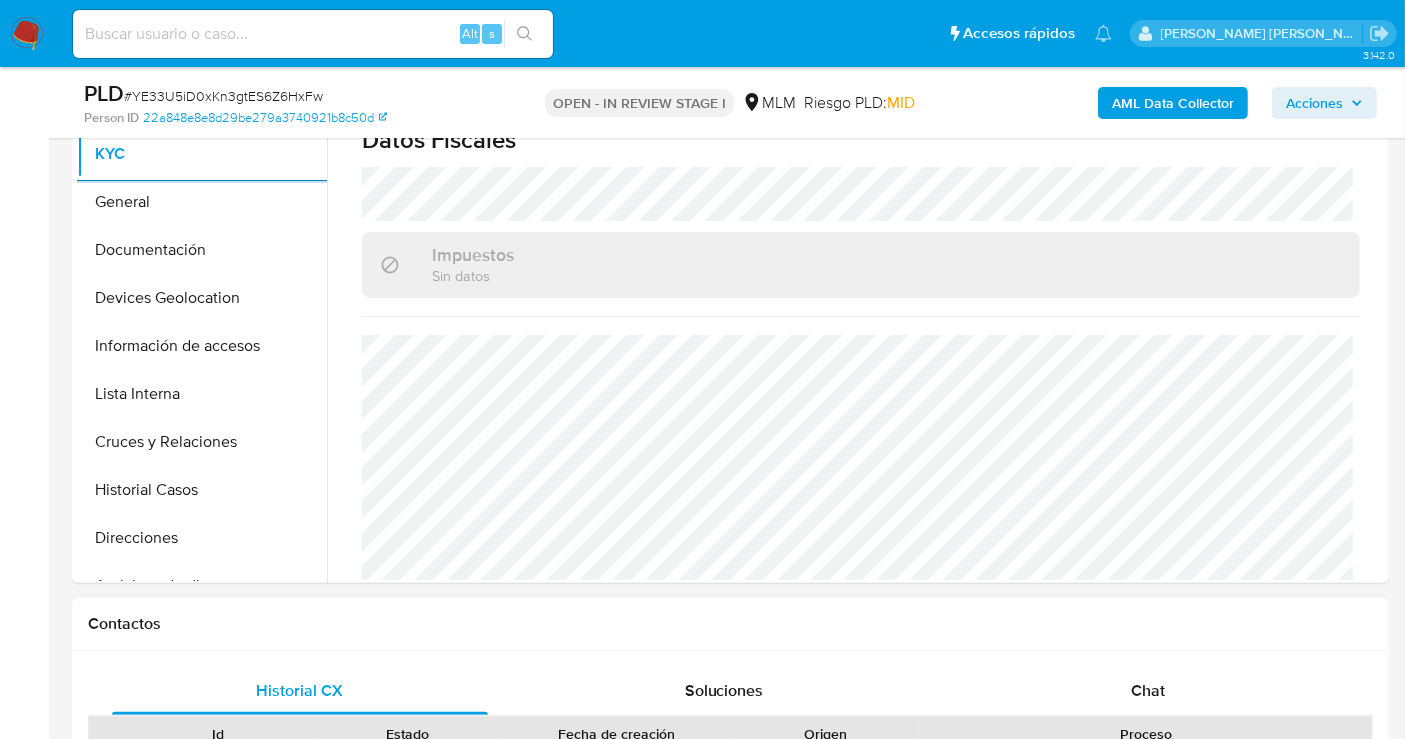 scroll, scrollTop: 333, scrollLeft: 0, axis: vertical 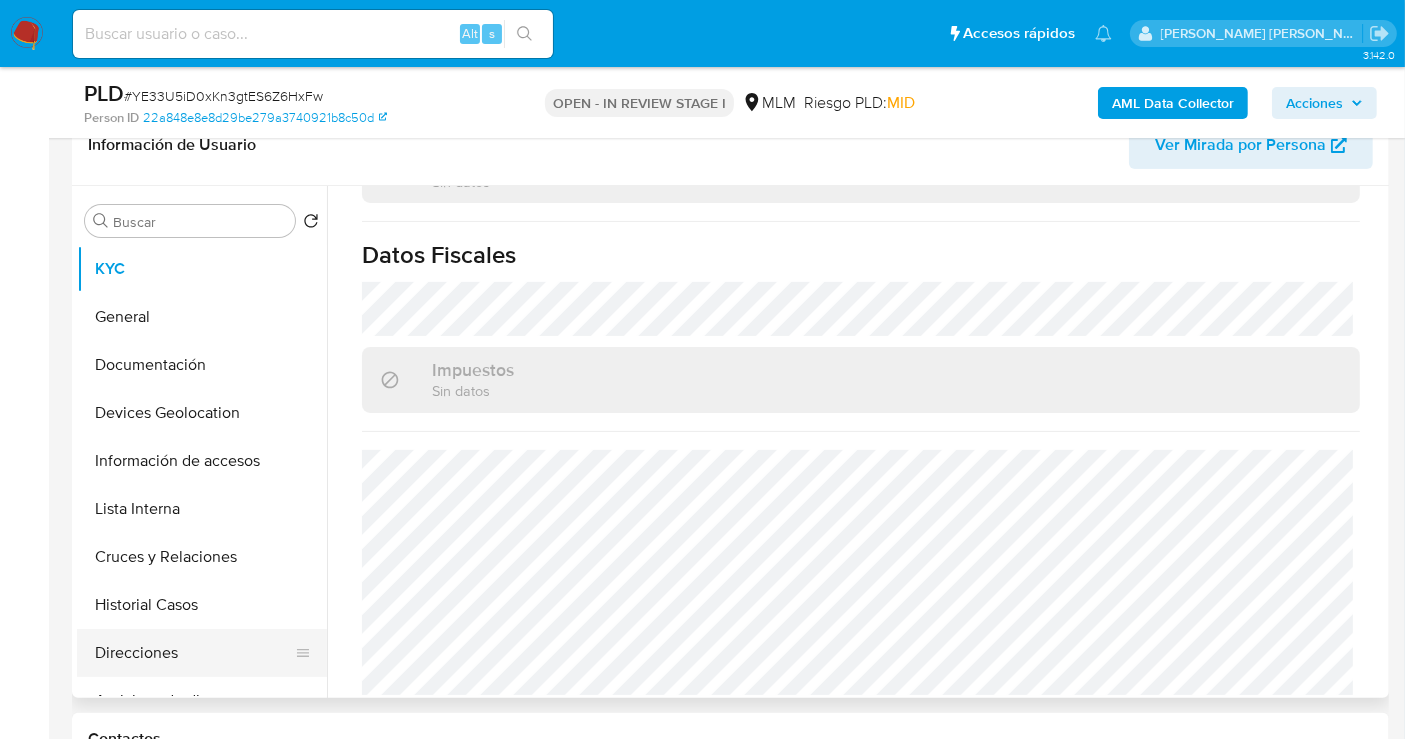 click on "Direcciones" at bounding box center (194, 653) 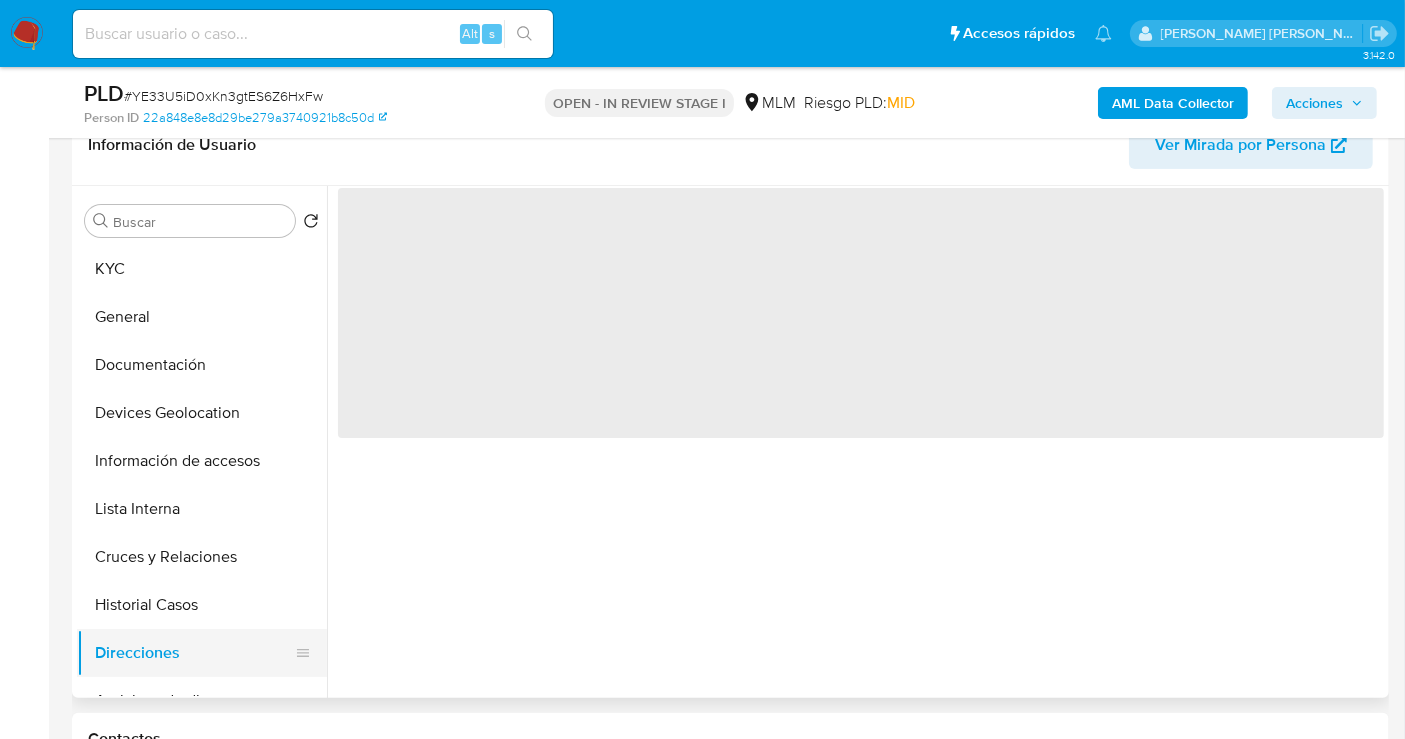 scroll, scrollTop: 0, scrollLeft: 0, axis: both 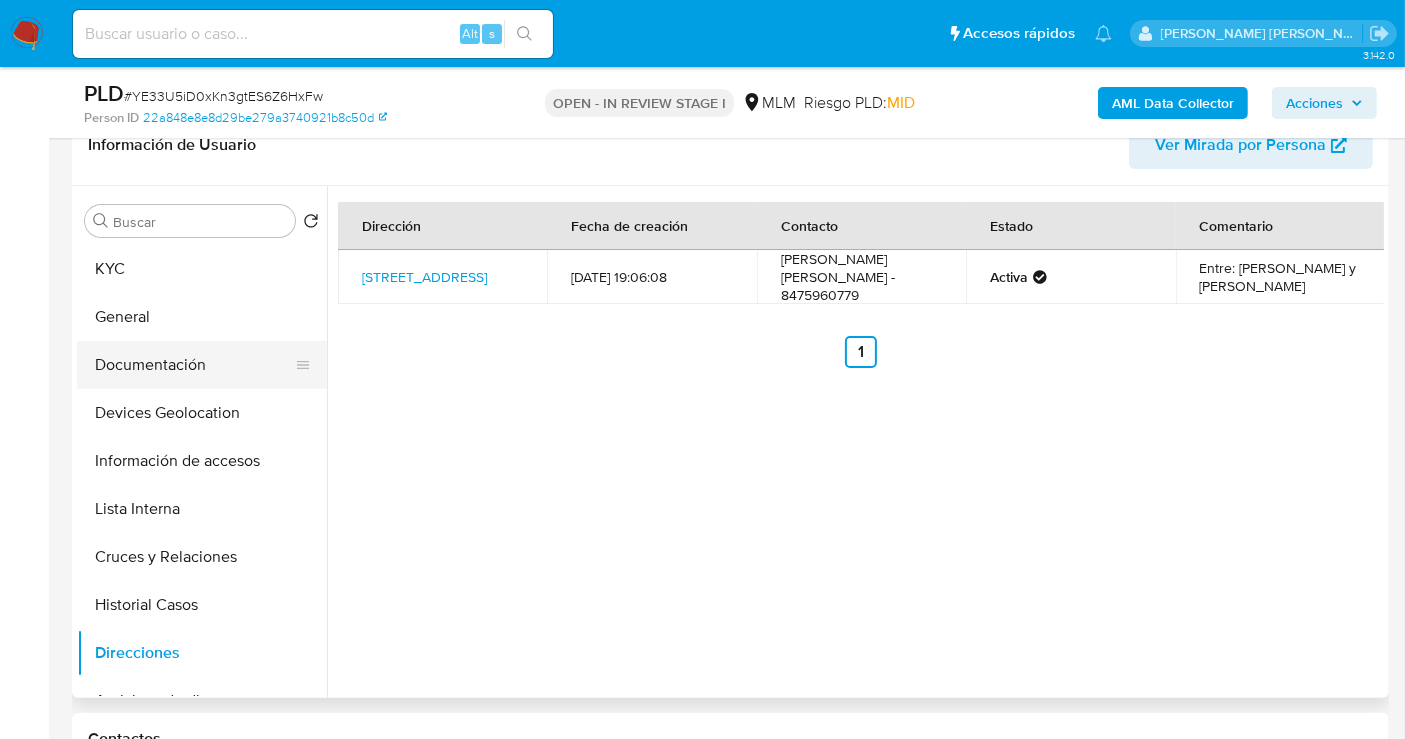 click on "Documentación" at bounding box center (194, 365) 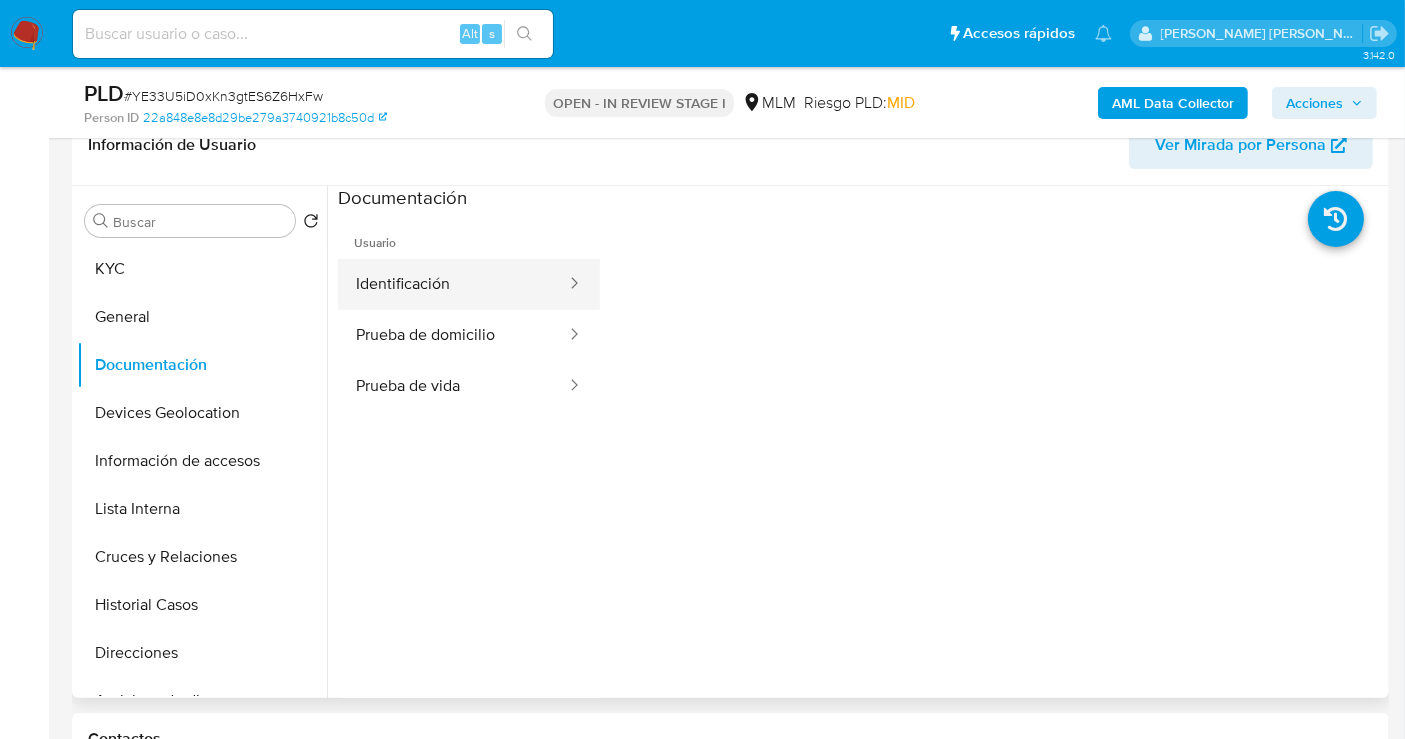 click on "Identificación" at bounding box center [453, 284] 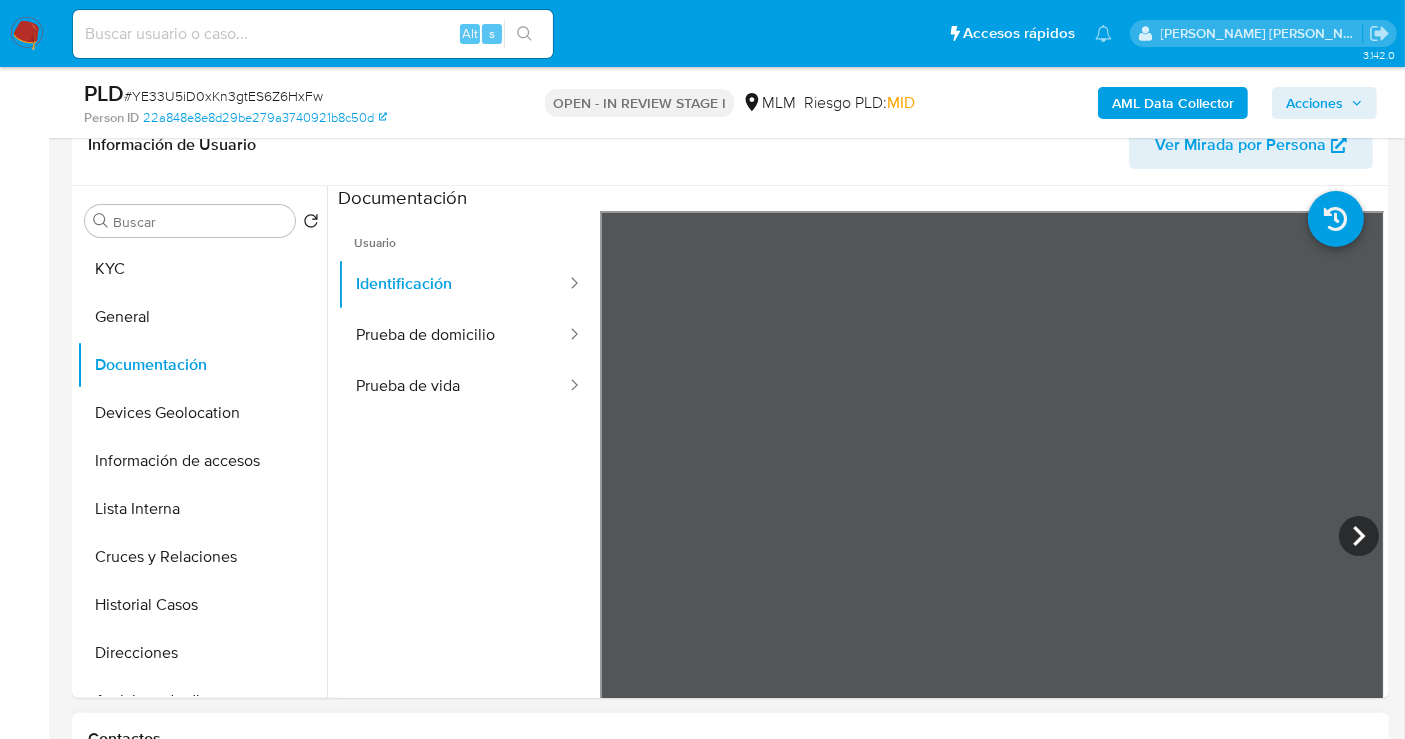 type 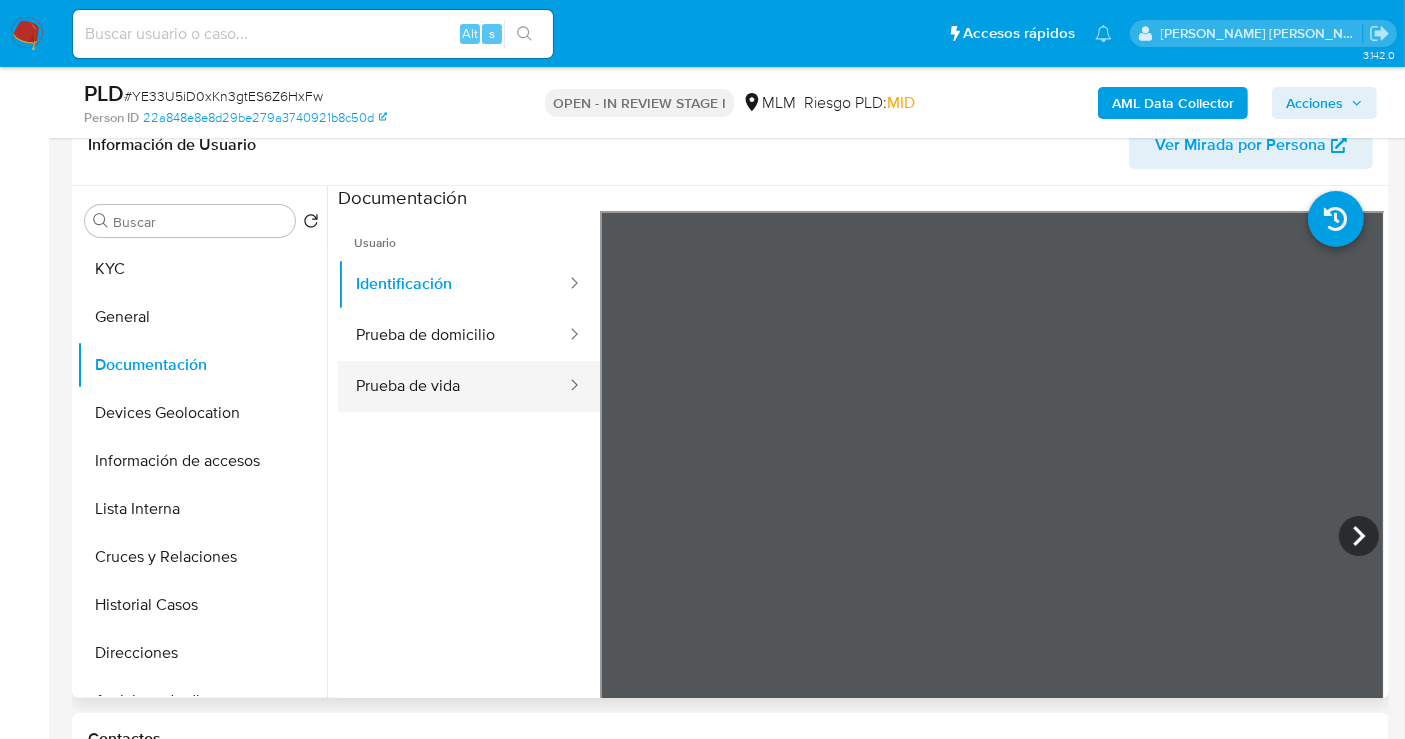 click on "Prueba de vida" at bounding box center (453, 386) 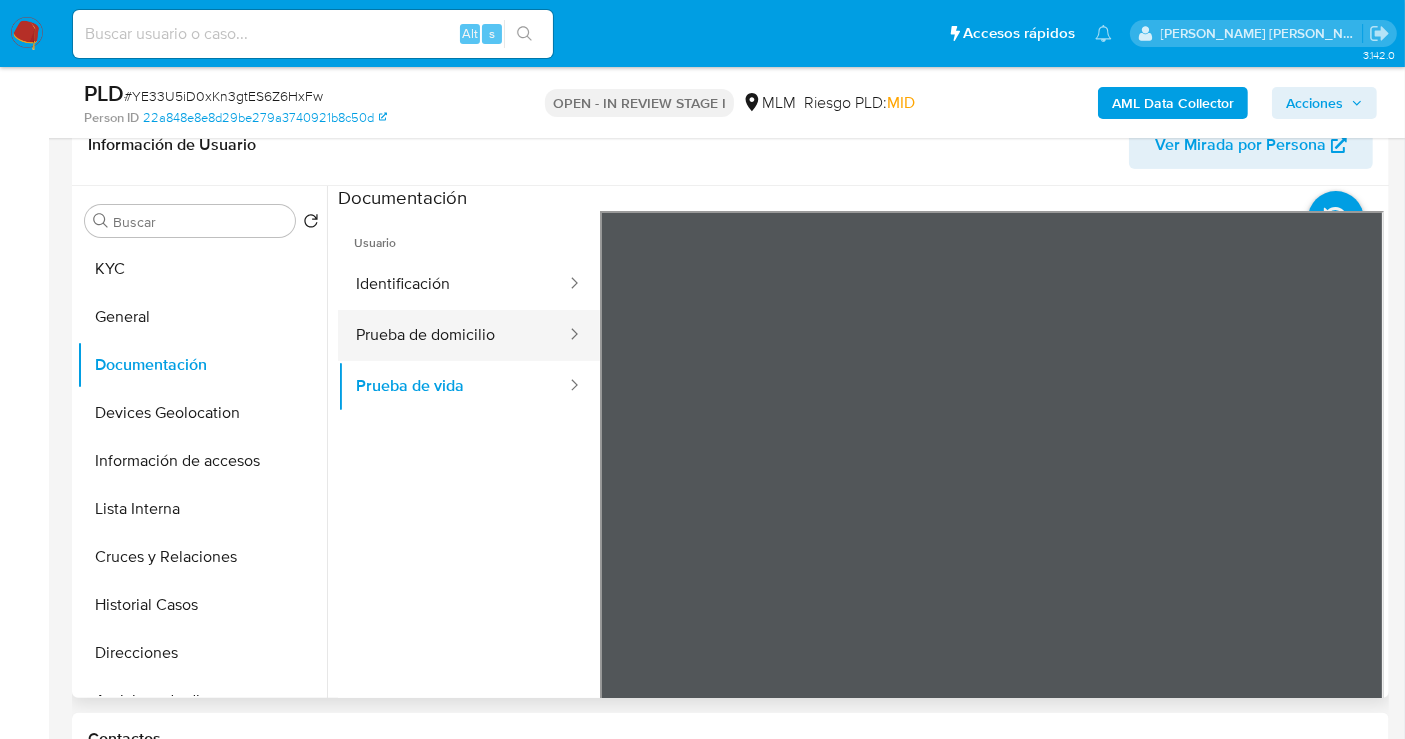 click on "Prueba de domicilio" at bounding box center (453, 335) 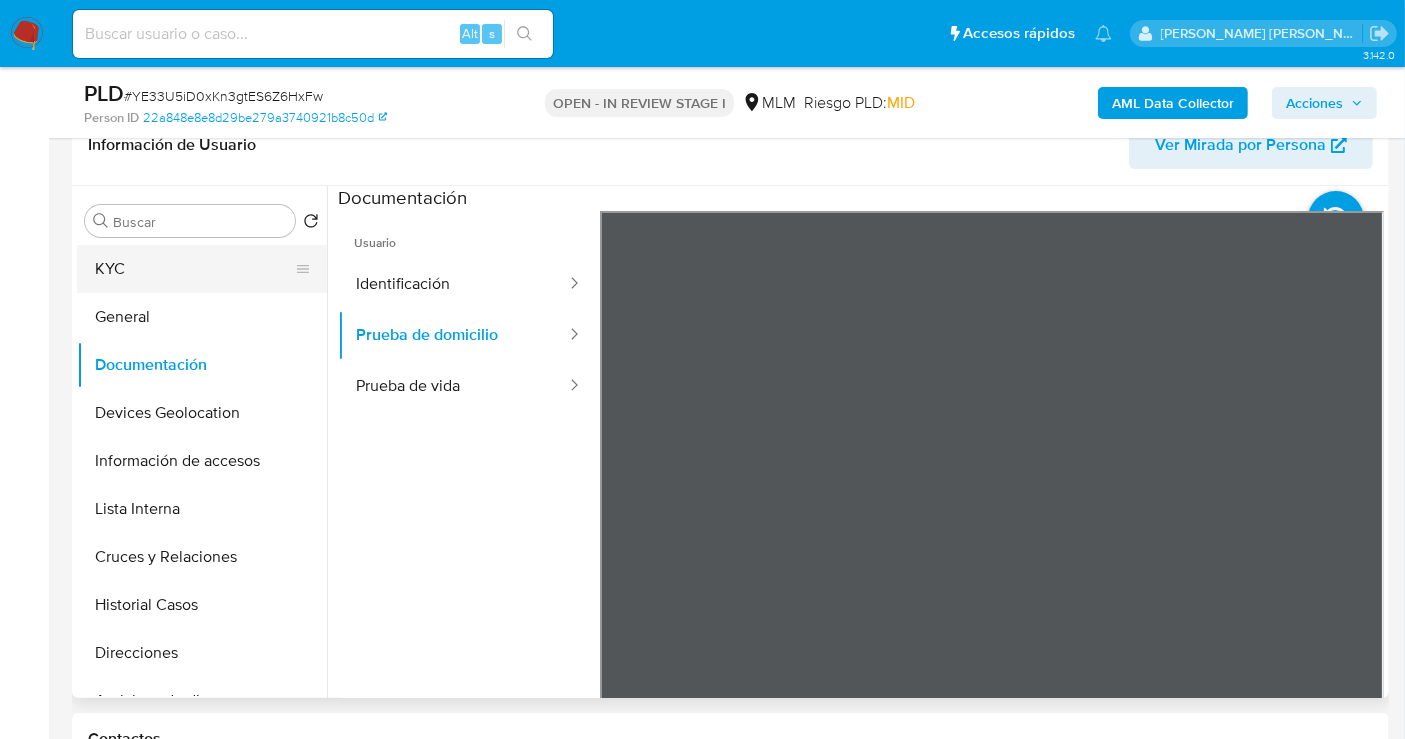 click on "KYC" at bounding box center [194, 269] 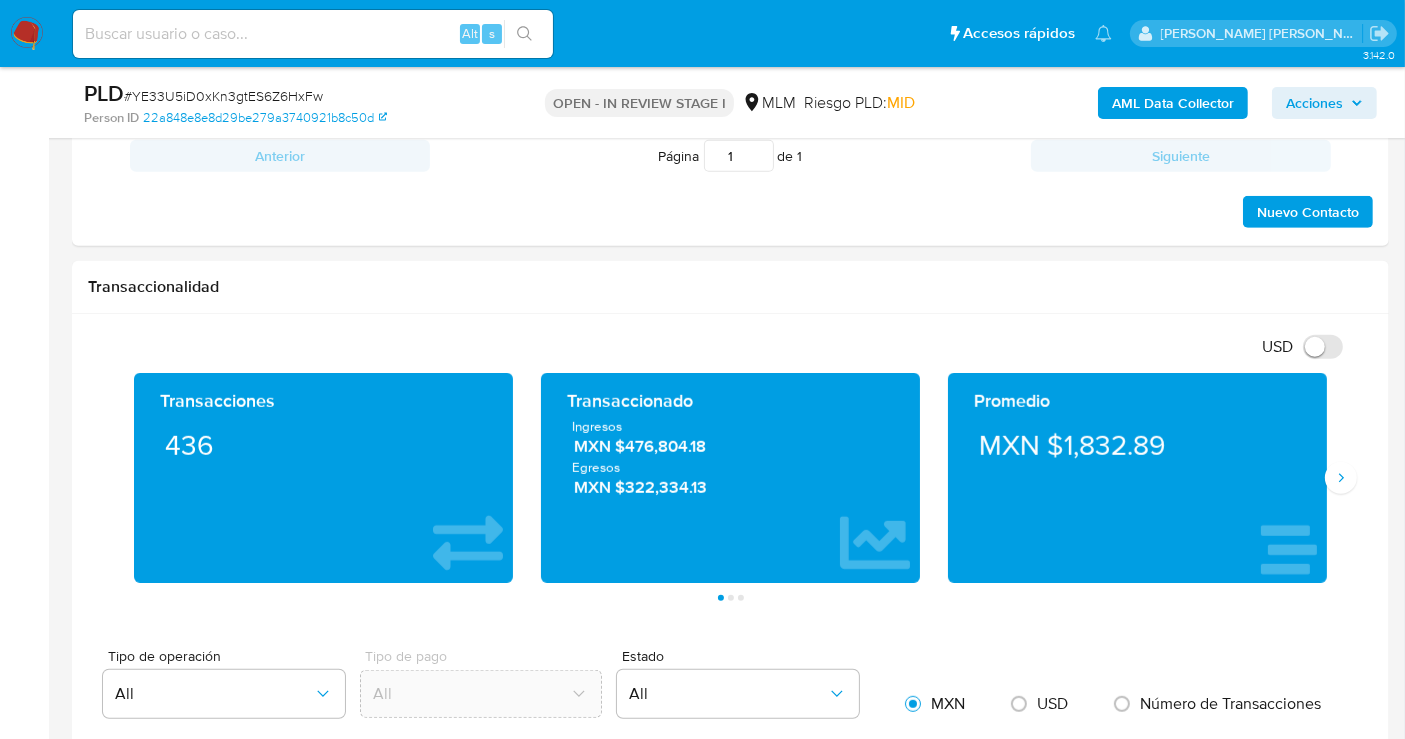 scroll, scrollTop: 1333, scrollLeft: 0, axis: vertical 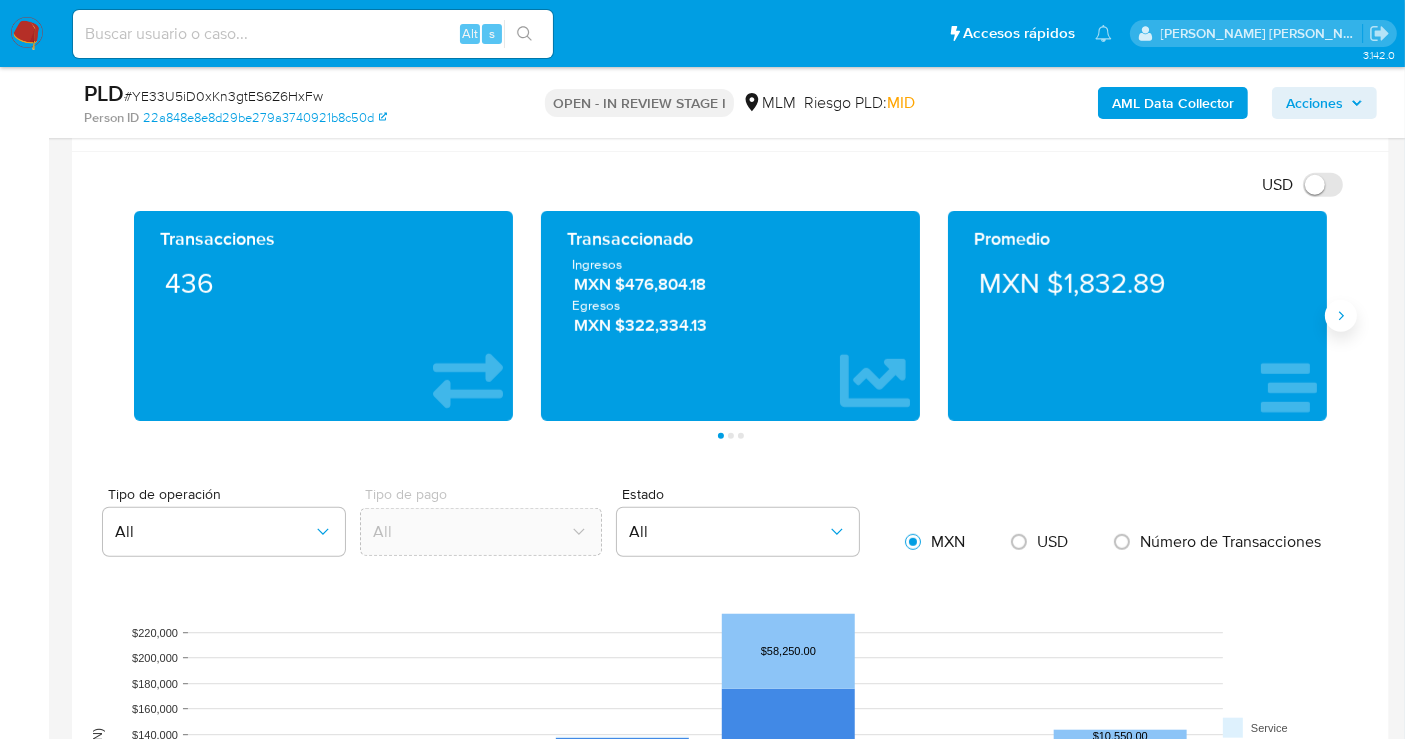 click 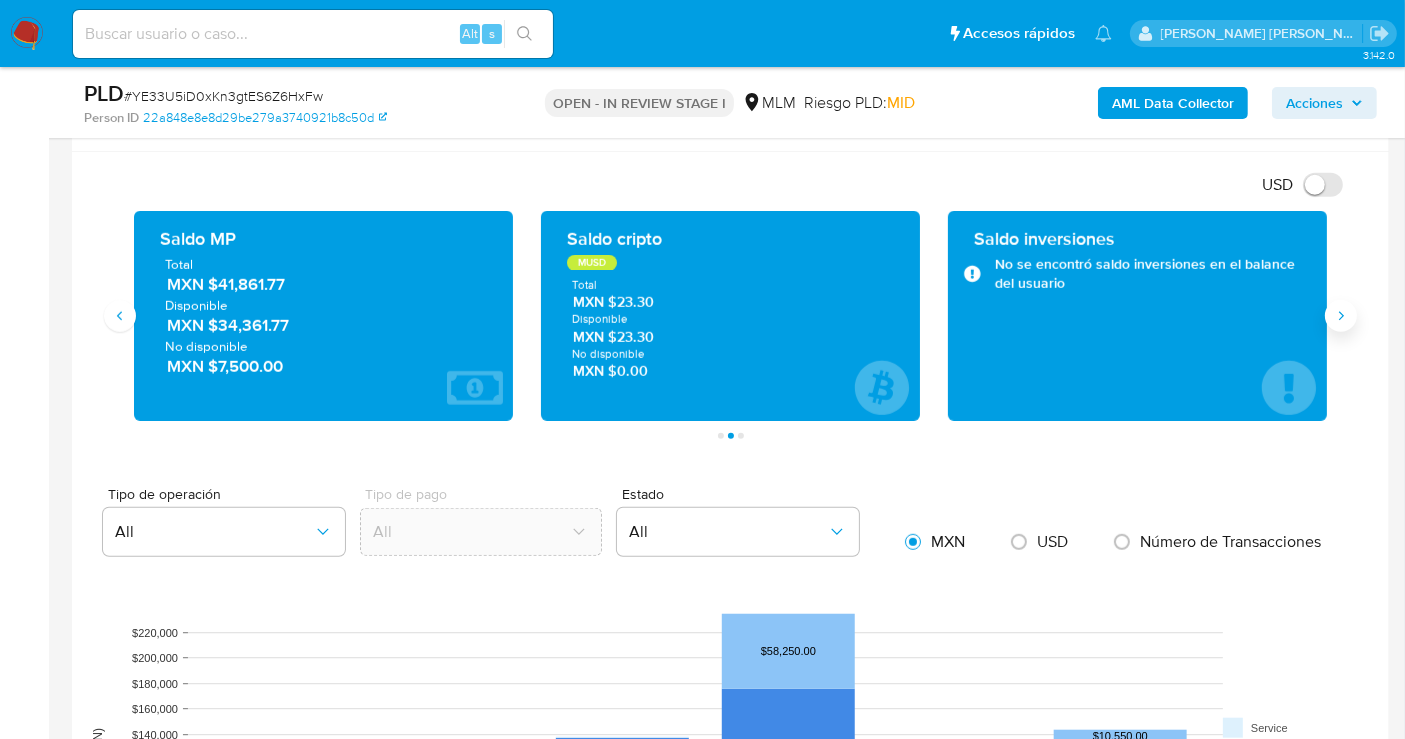 type 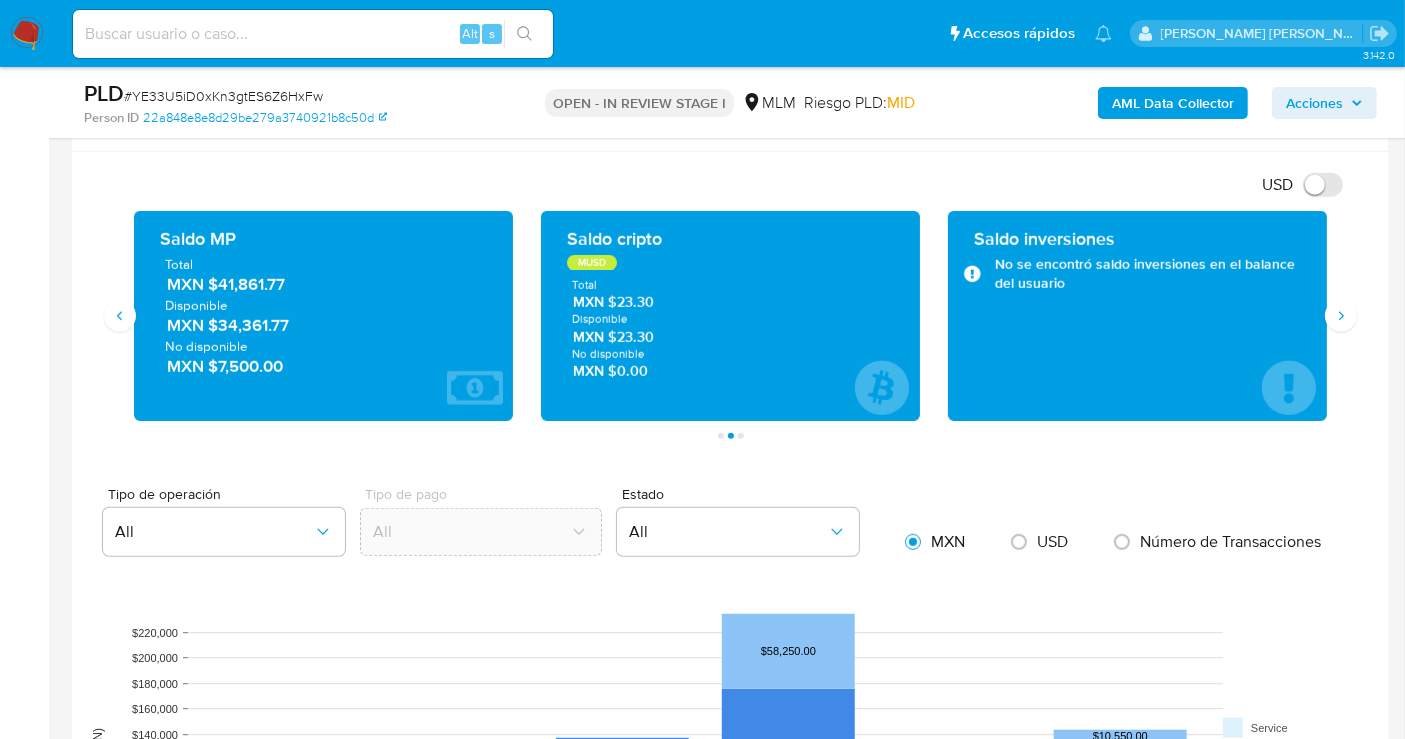 click on "MXN $41,861.77" at bounding box center [324, 284] 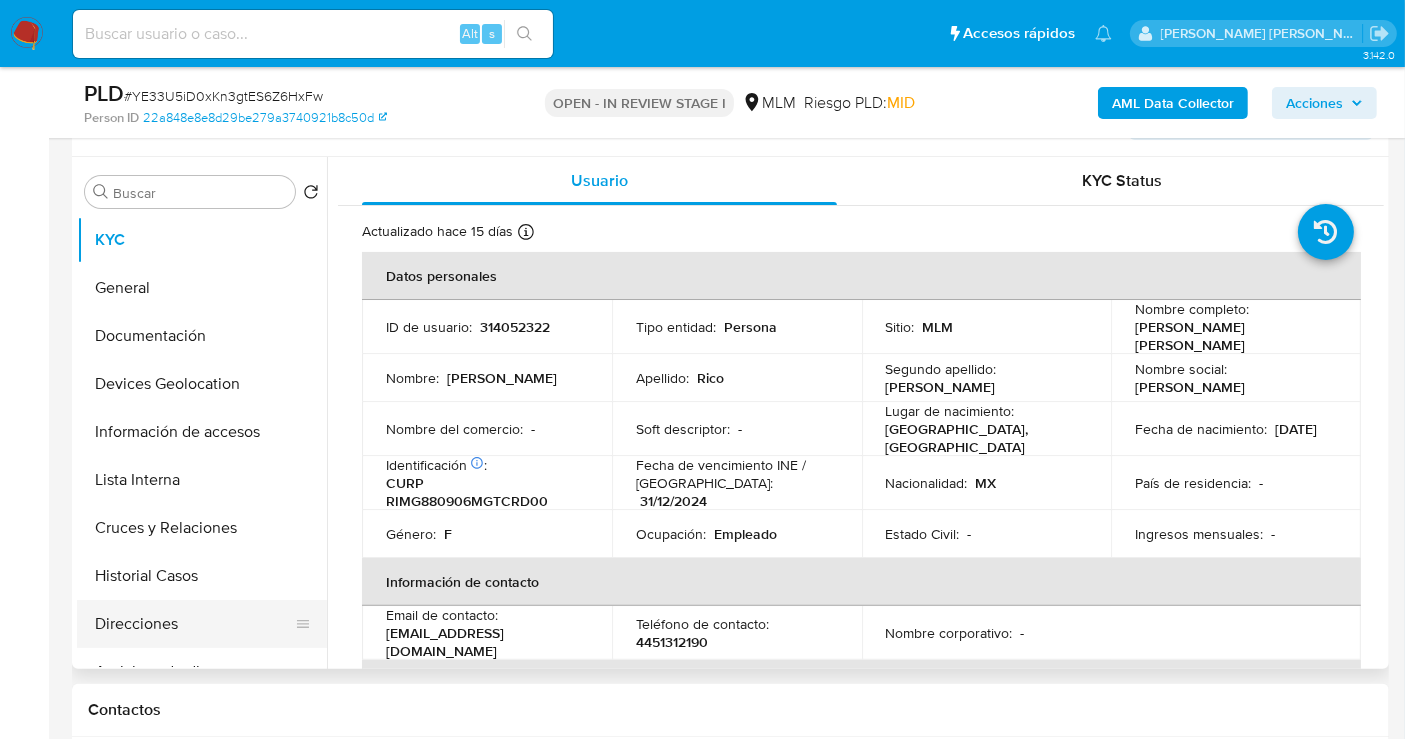 scroll, scrollTop: 333, scrollLeft: 0, axis: vertical 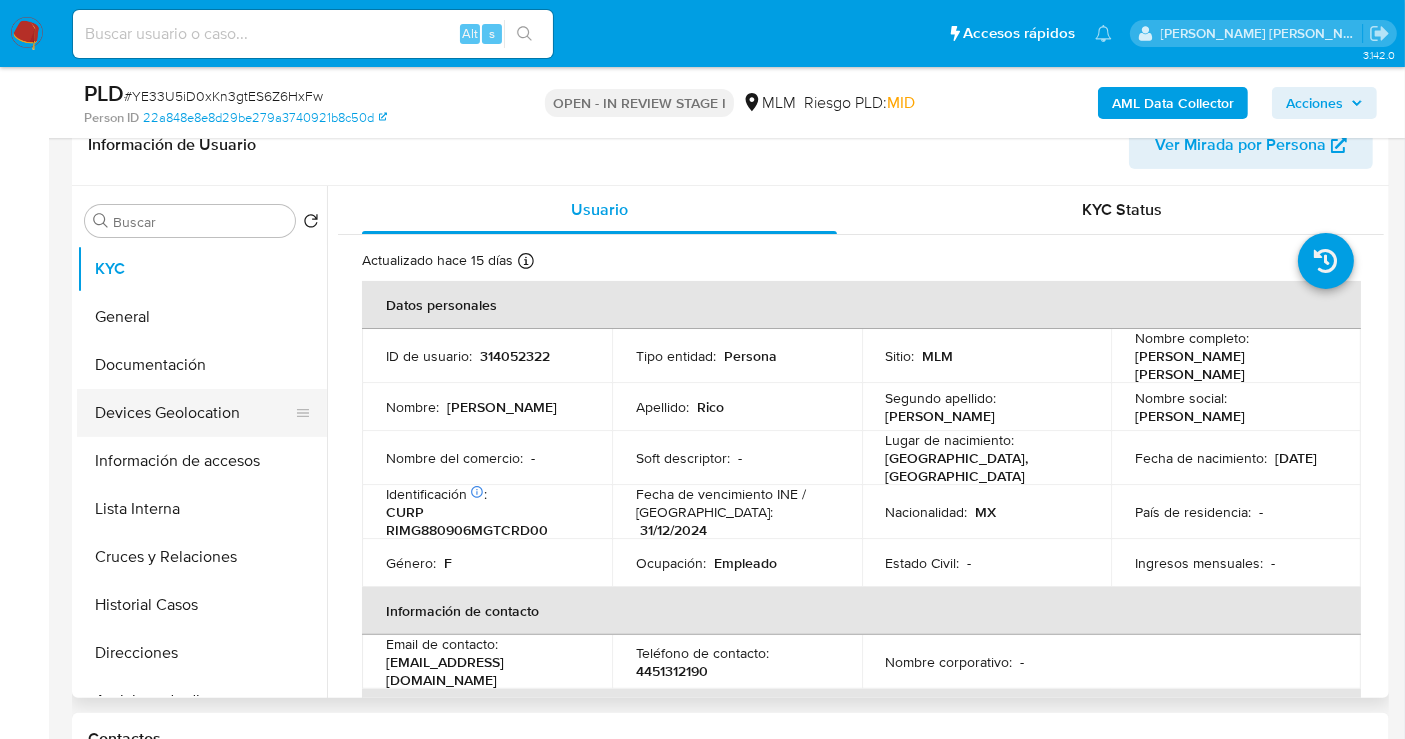 click on "Devices Geolocation" at bounding box center (194, 413) 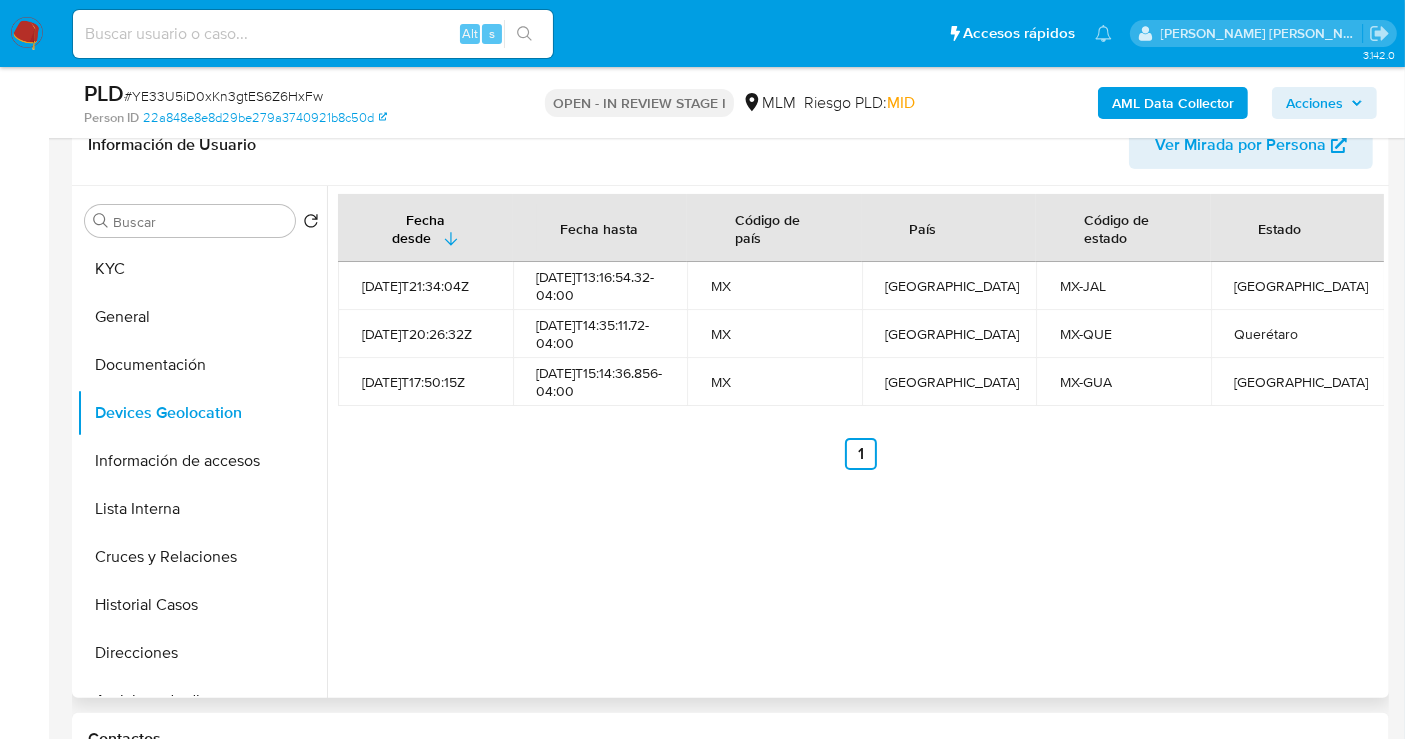 type 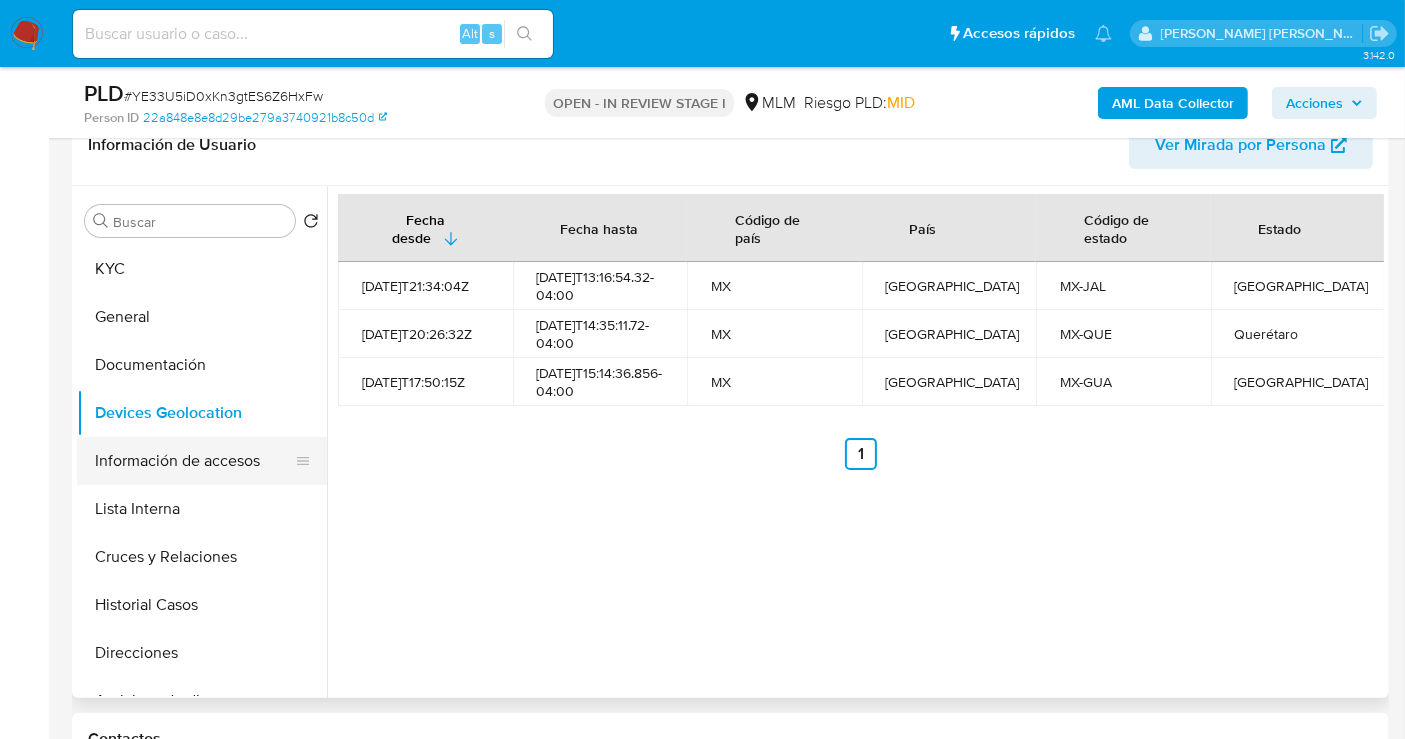 click on "Información de accesos" at bounding box center (194, 461) 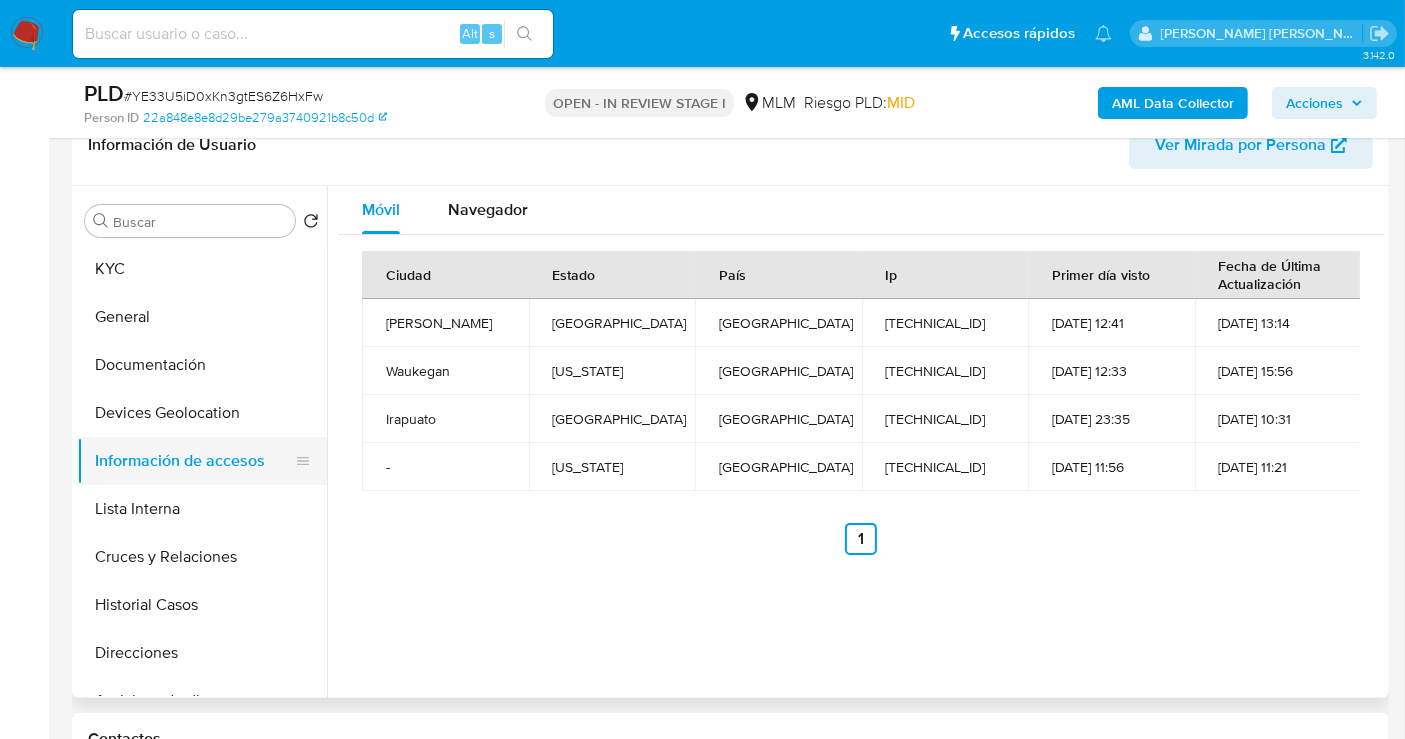 type 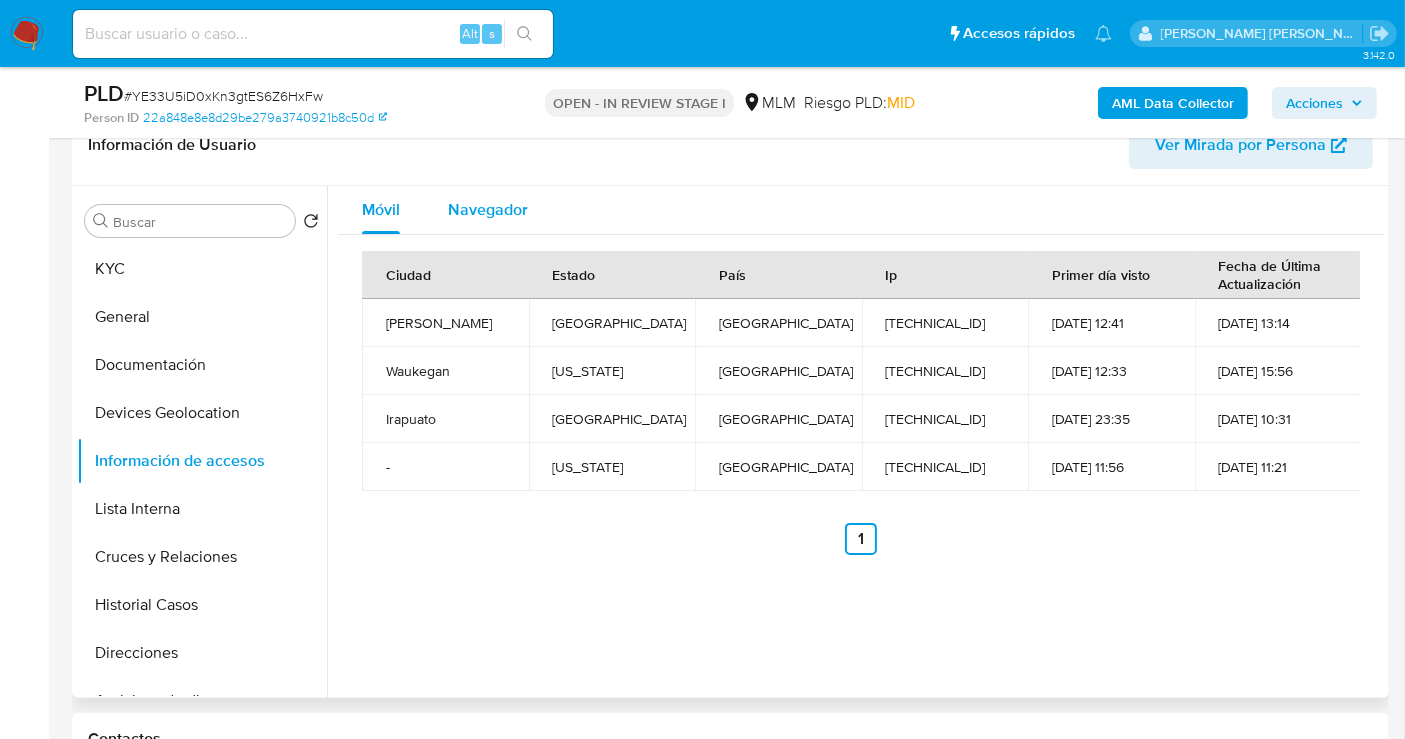 click on "Navegador" at bounding box center [488, 209] 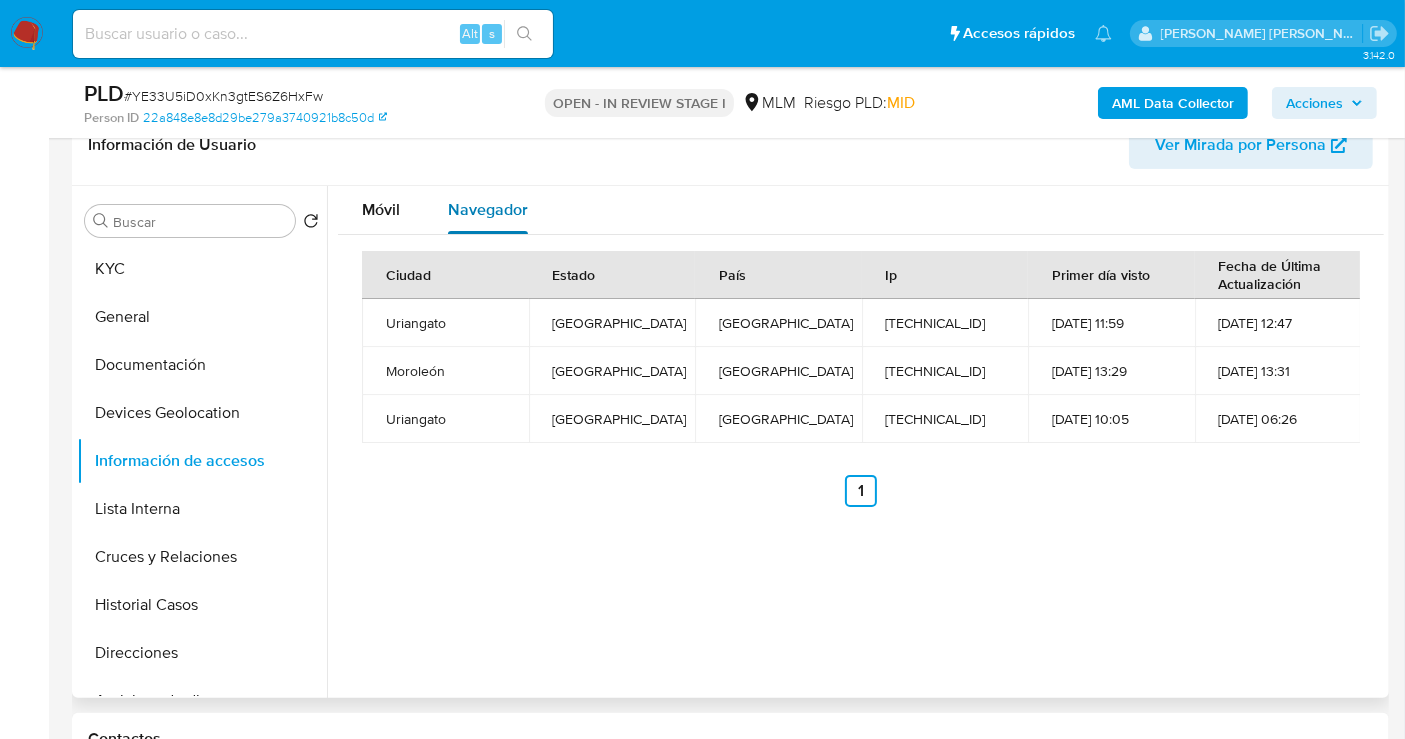 type 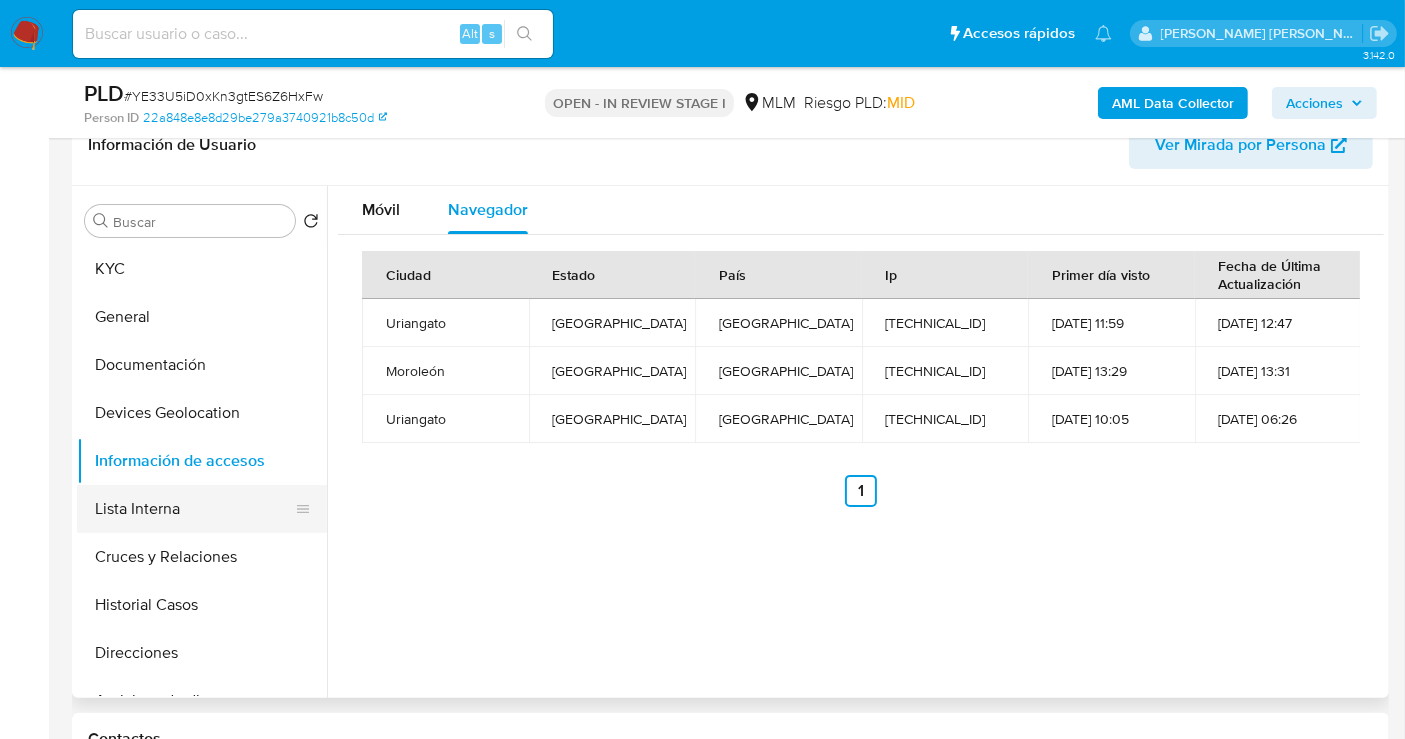 click on "Lista Interna" at bounding box center (194, 509) 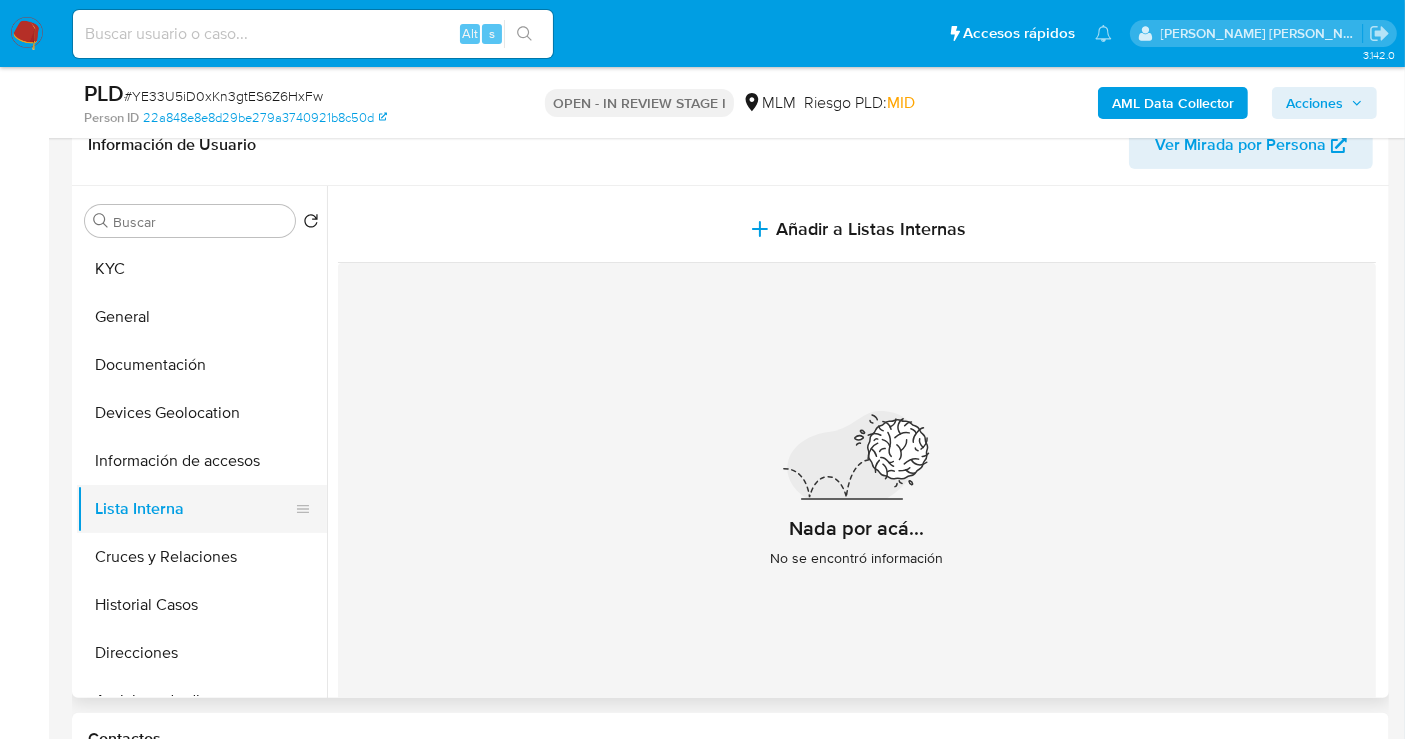type 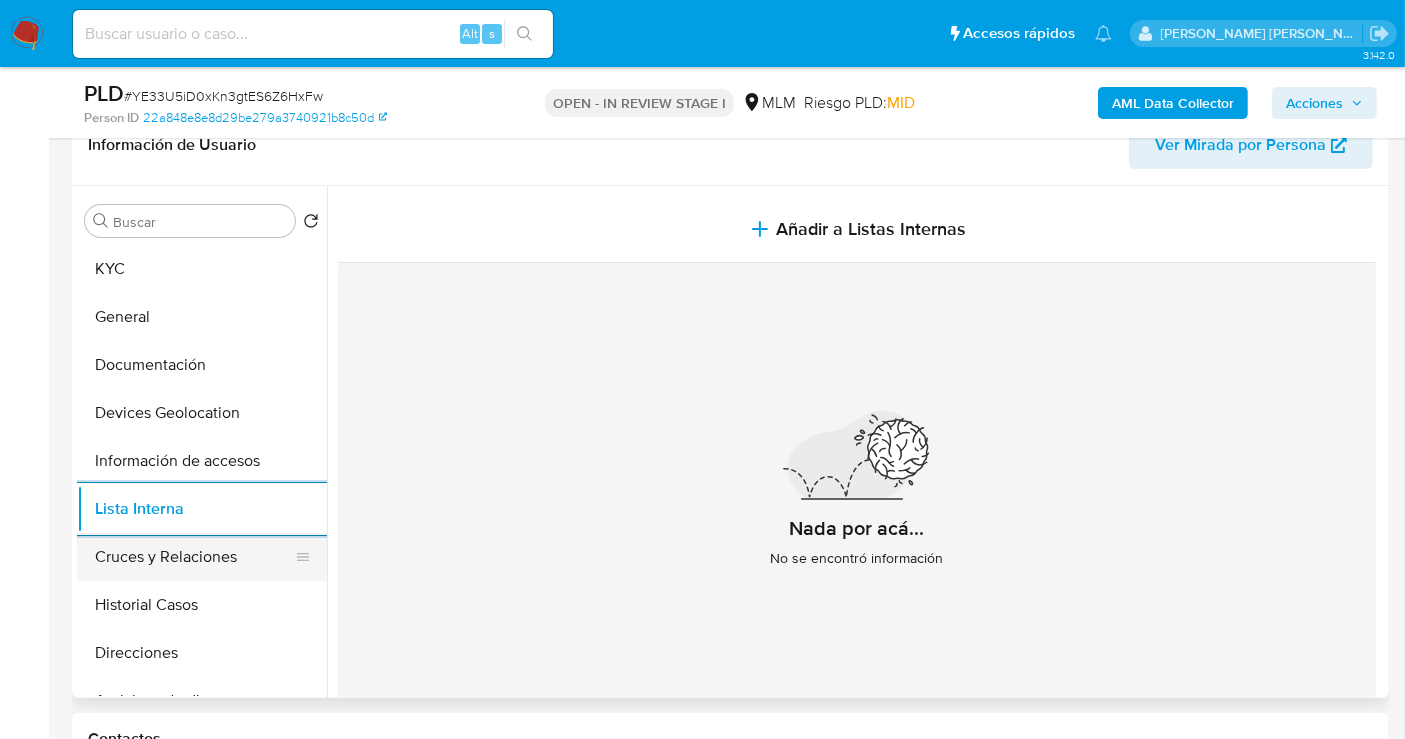 click on "Cruces y Relaciones" at bounding box center [194, 557] 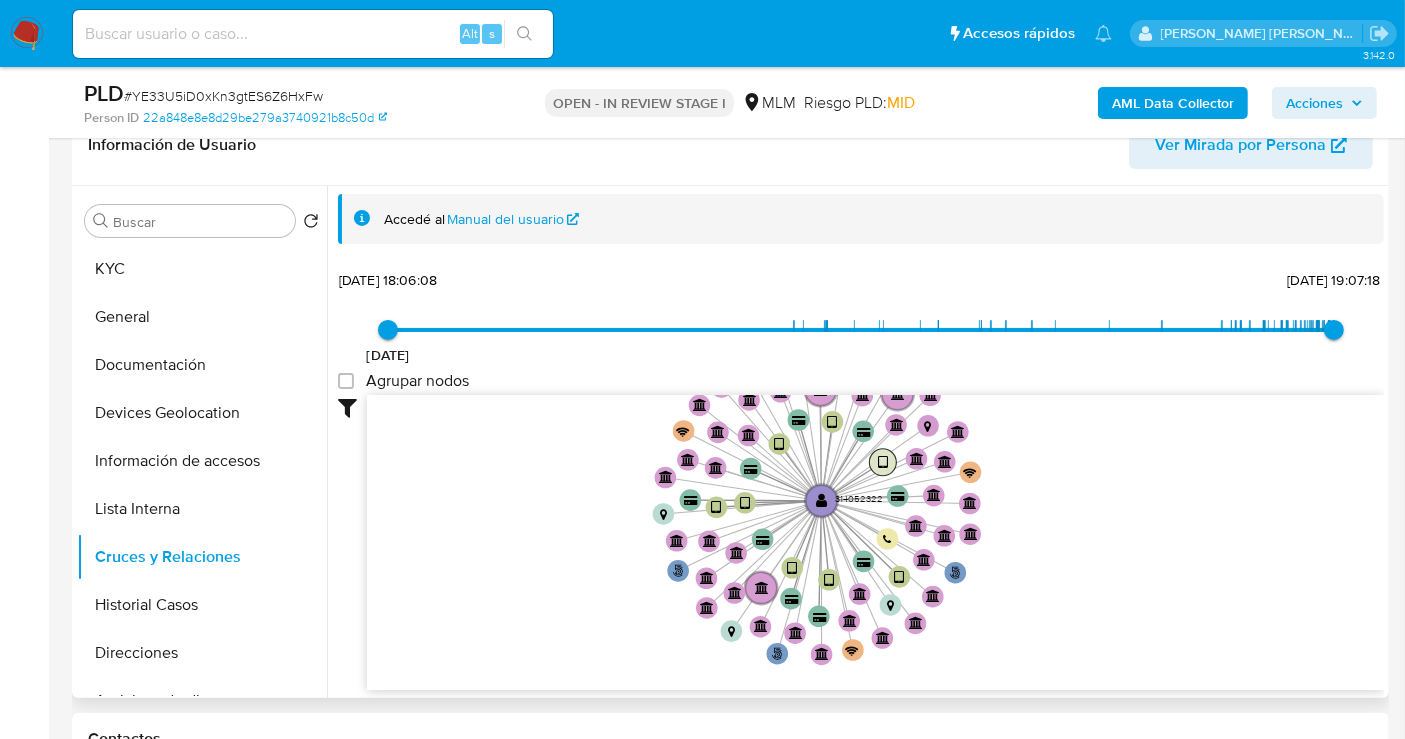 click on "" 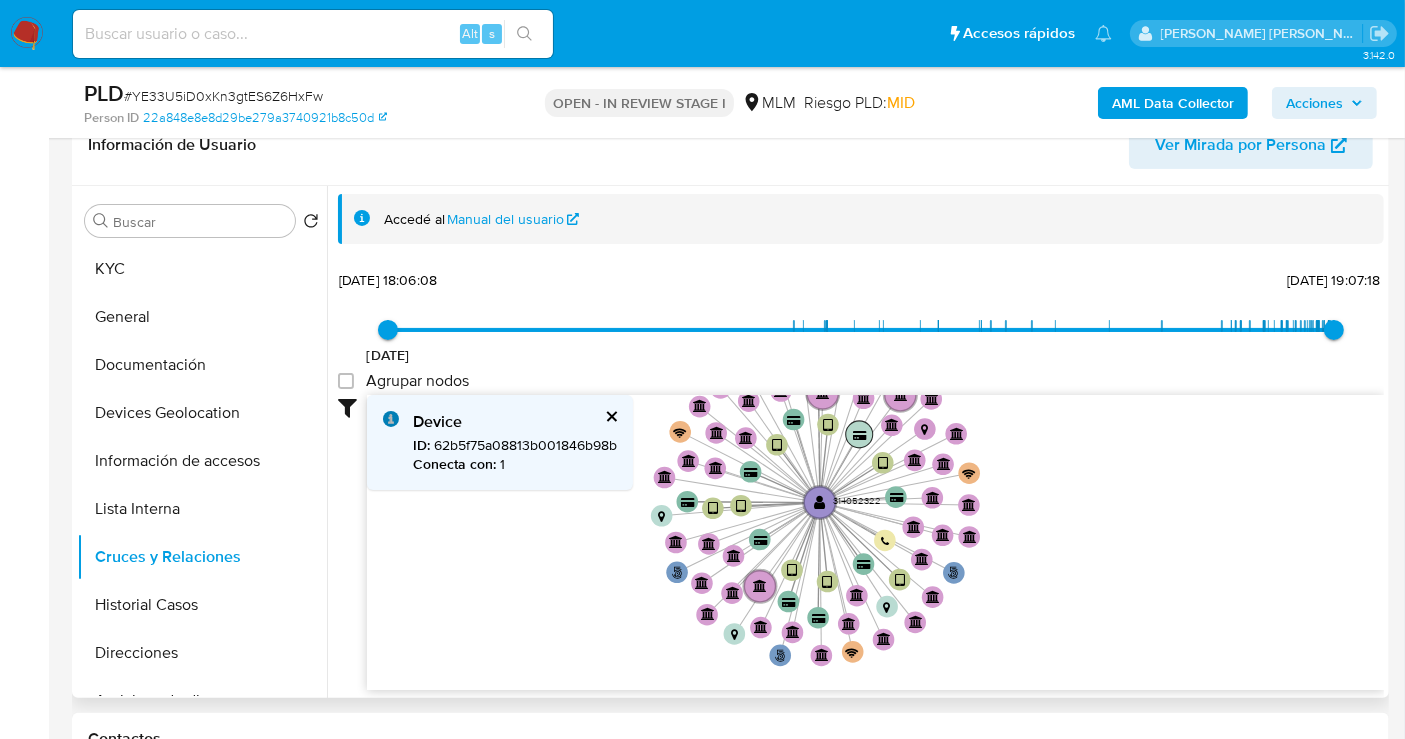 click 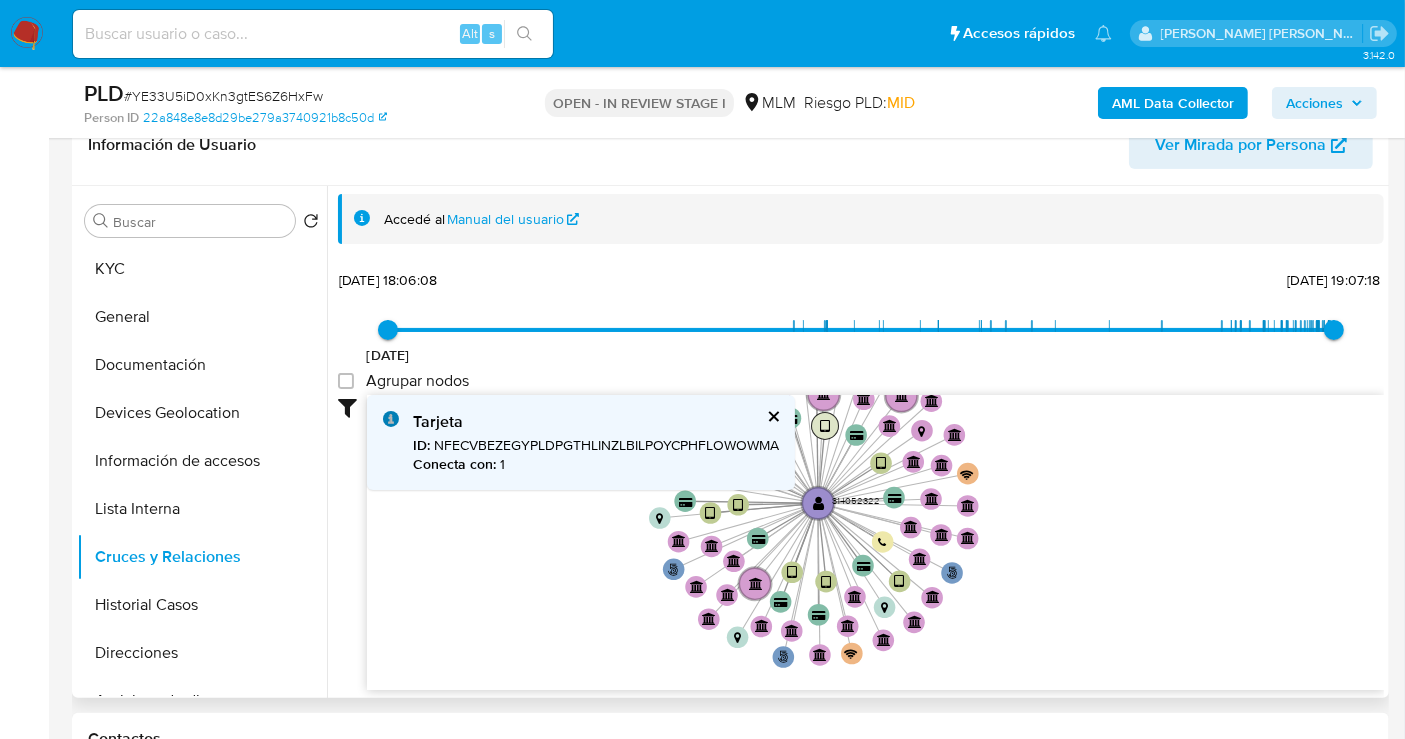 click on "" 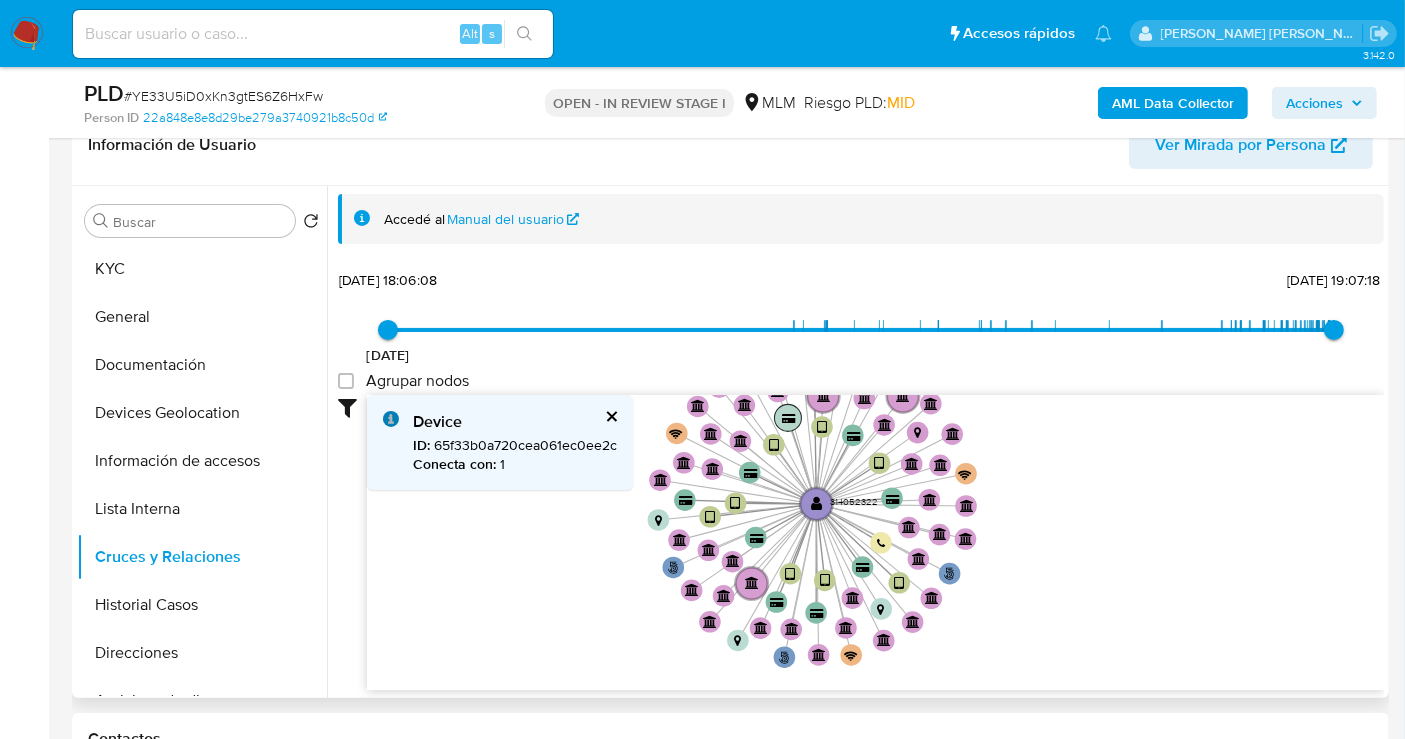 click on "" 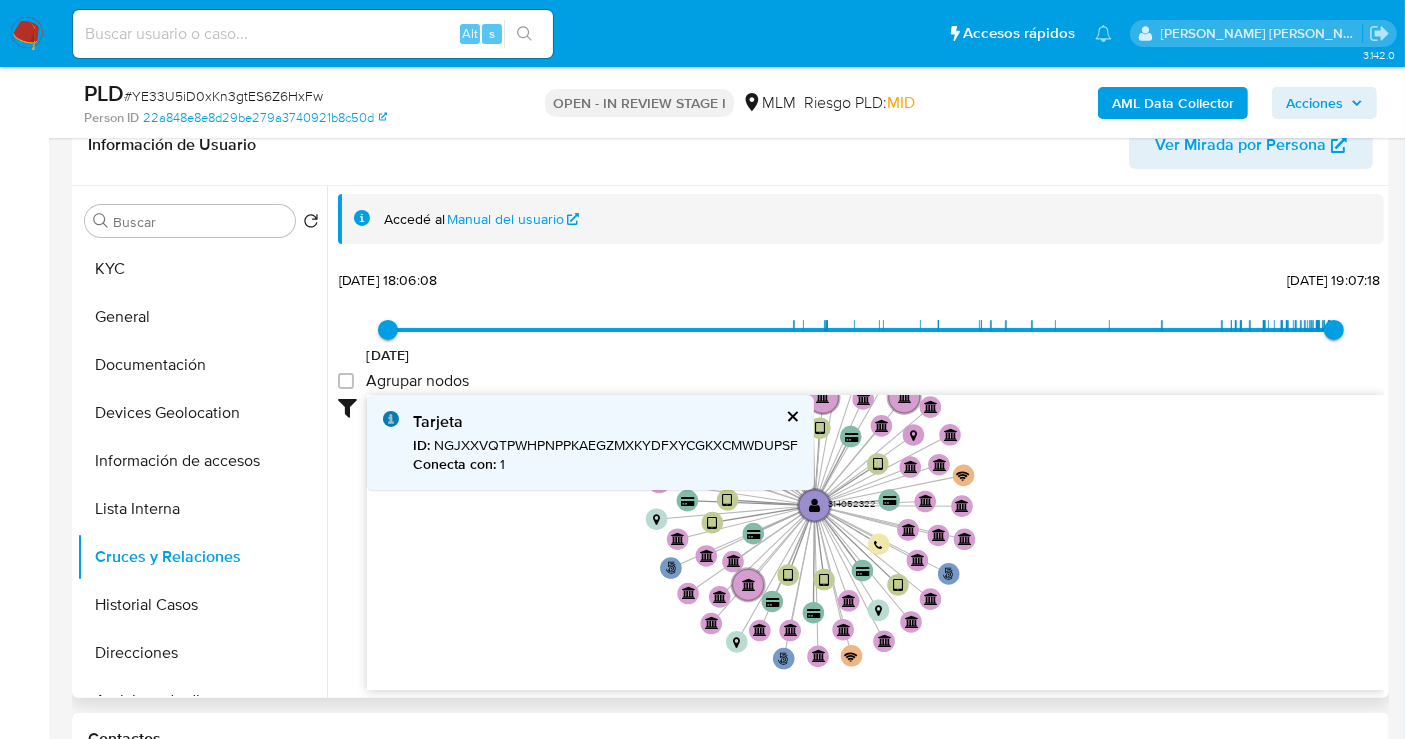 click at bounding box center [791, 416] 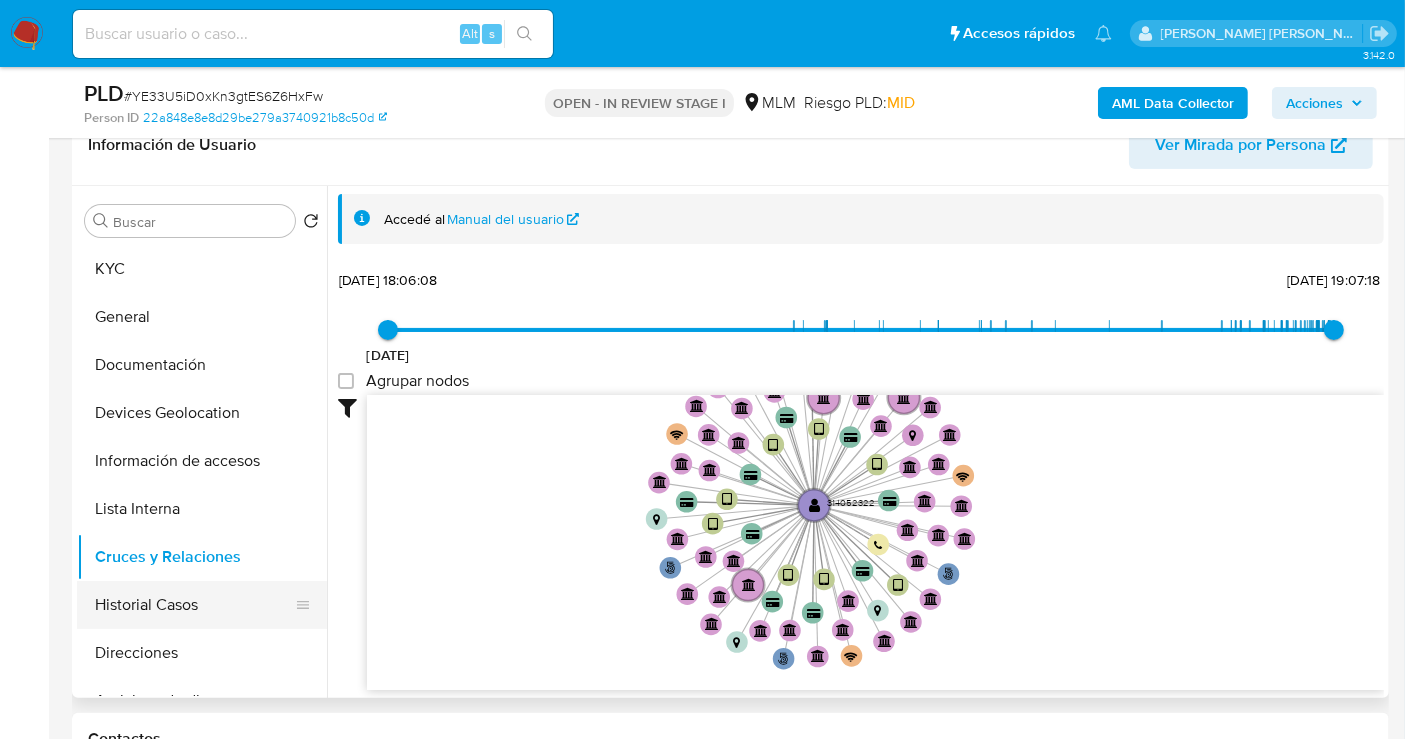 click on "Historial Casos" at bounding box center [194, 605] 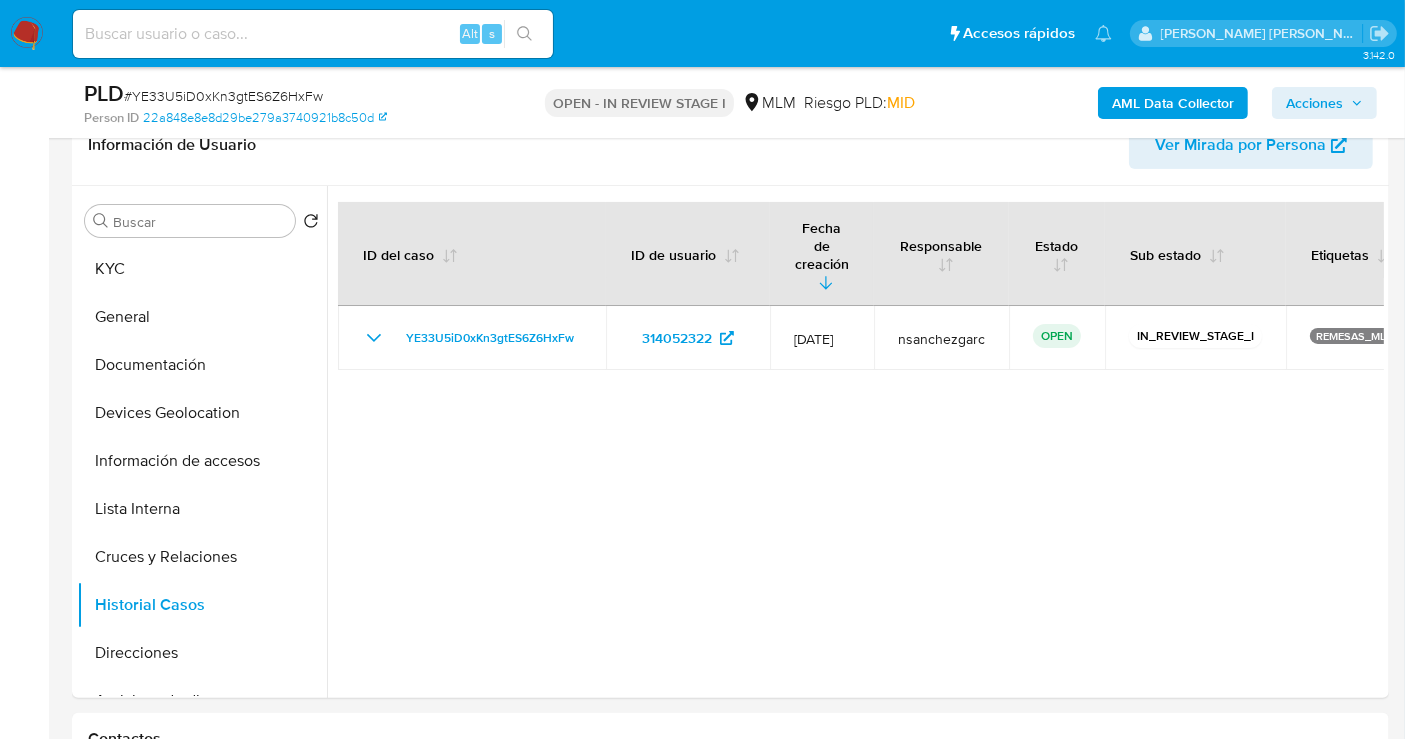 type 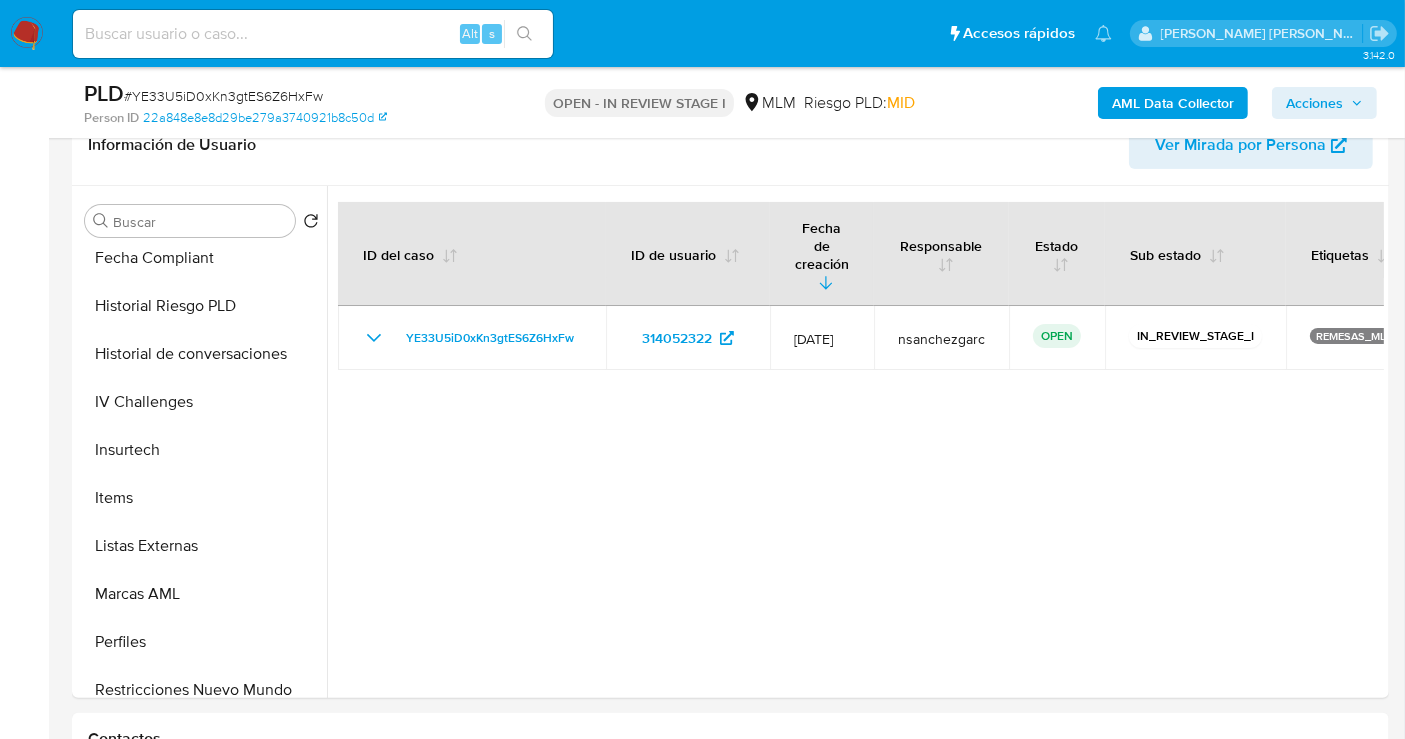 scroll, scrollTop: 797, scrollLeft: 0, axis: vertical 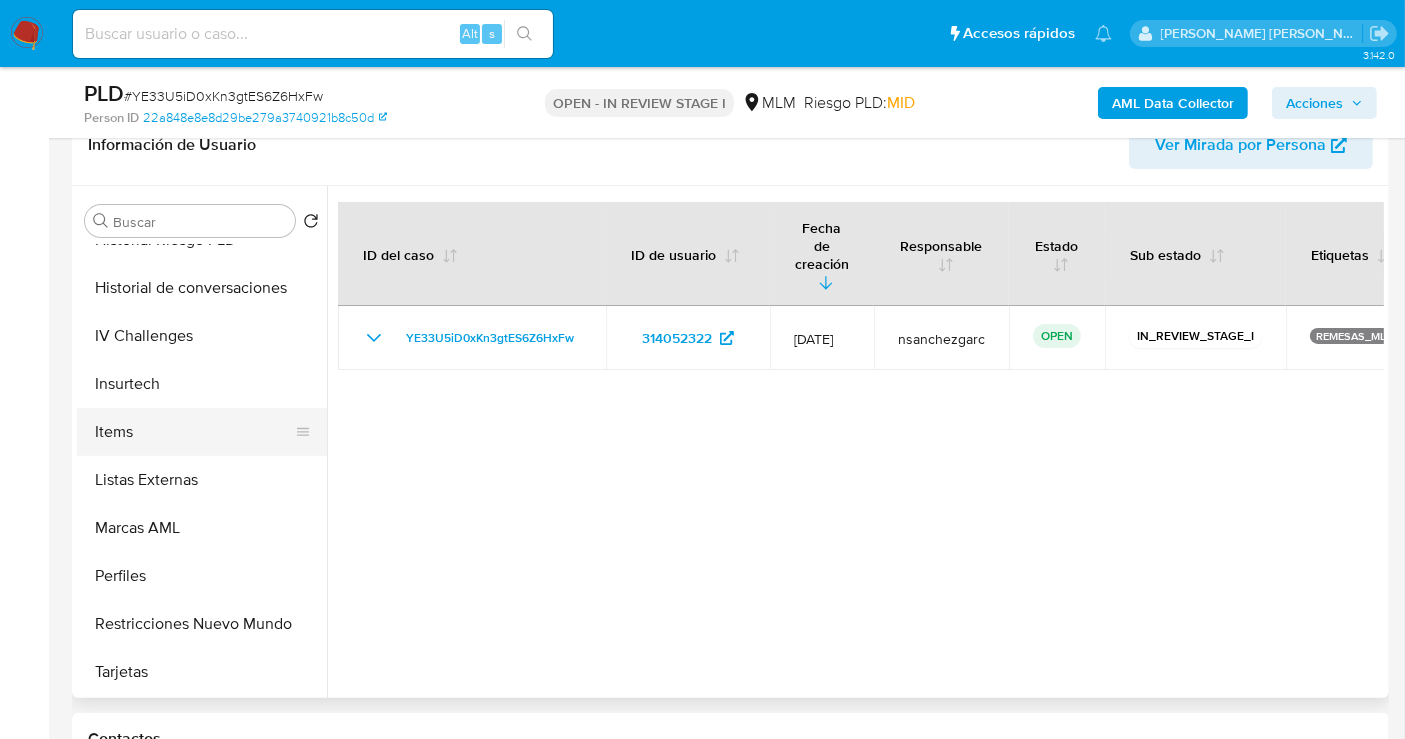 click on "Items" at bounding box center (194, 432) 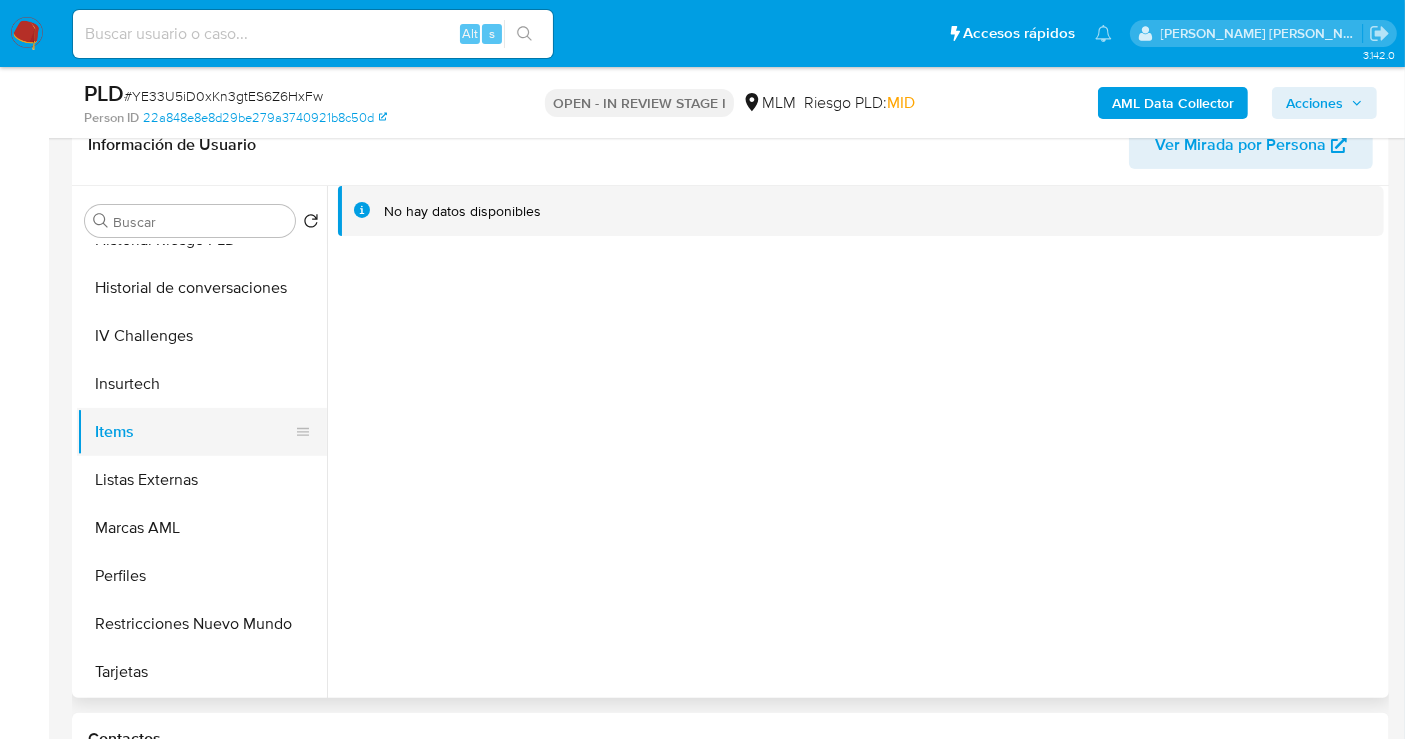 type 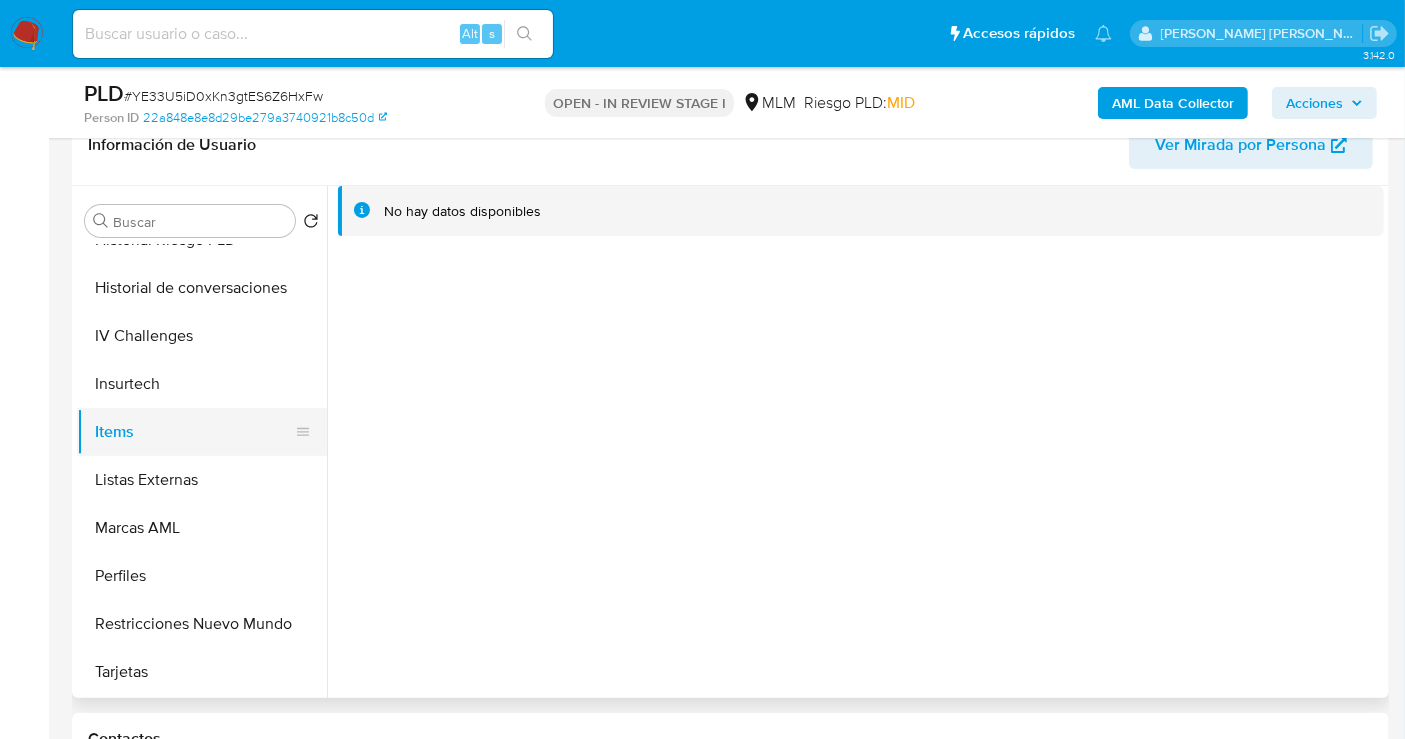 scroll, scrollTop: 796, scrollLeft: 0, axis: vertical 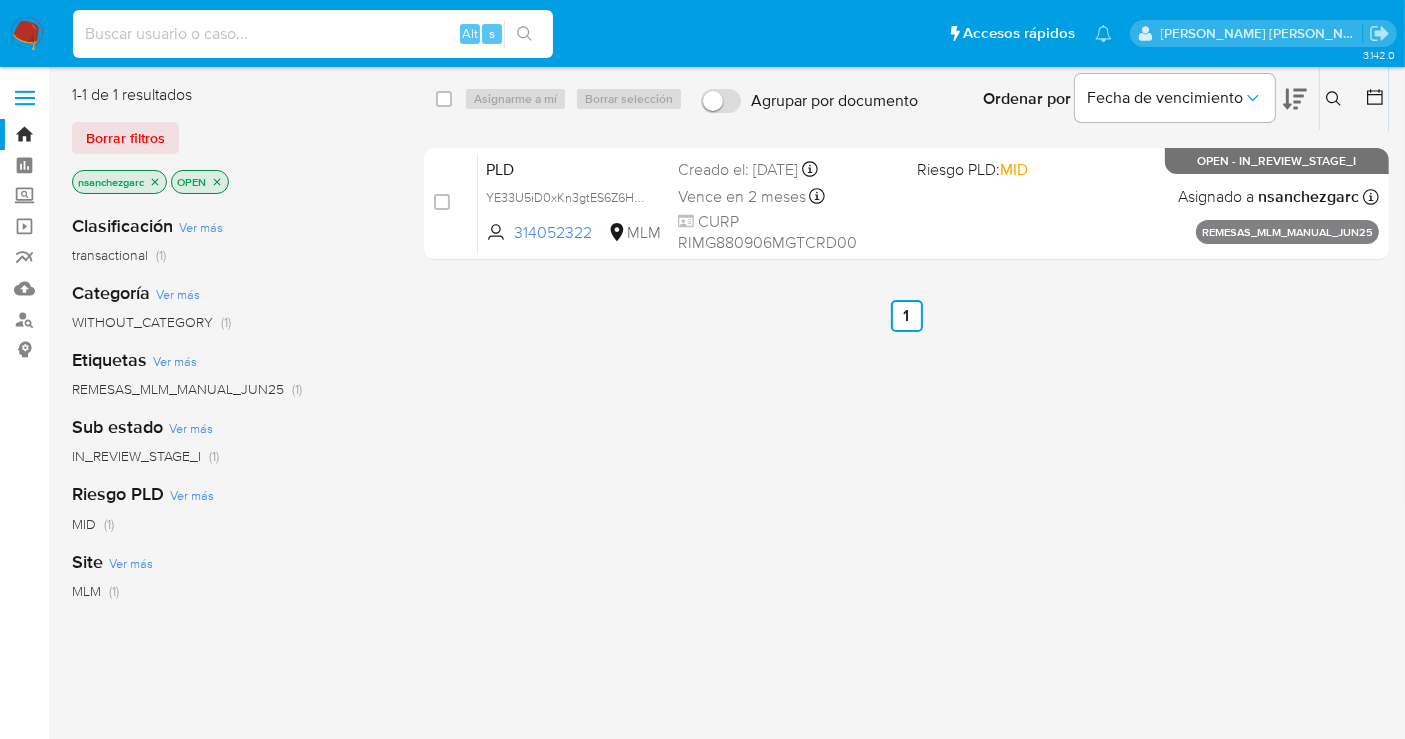 click at bounding box center (313, 34) 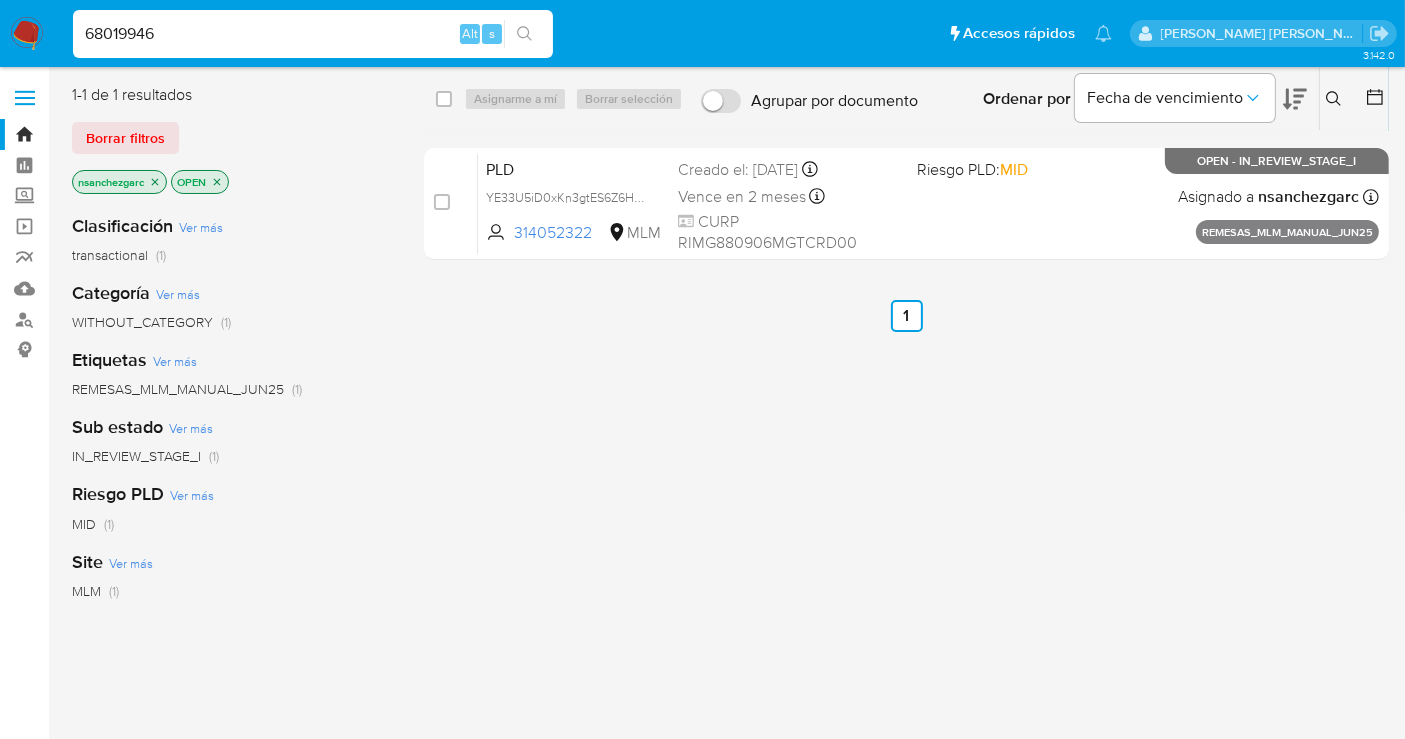 type on "68019946" 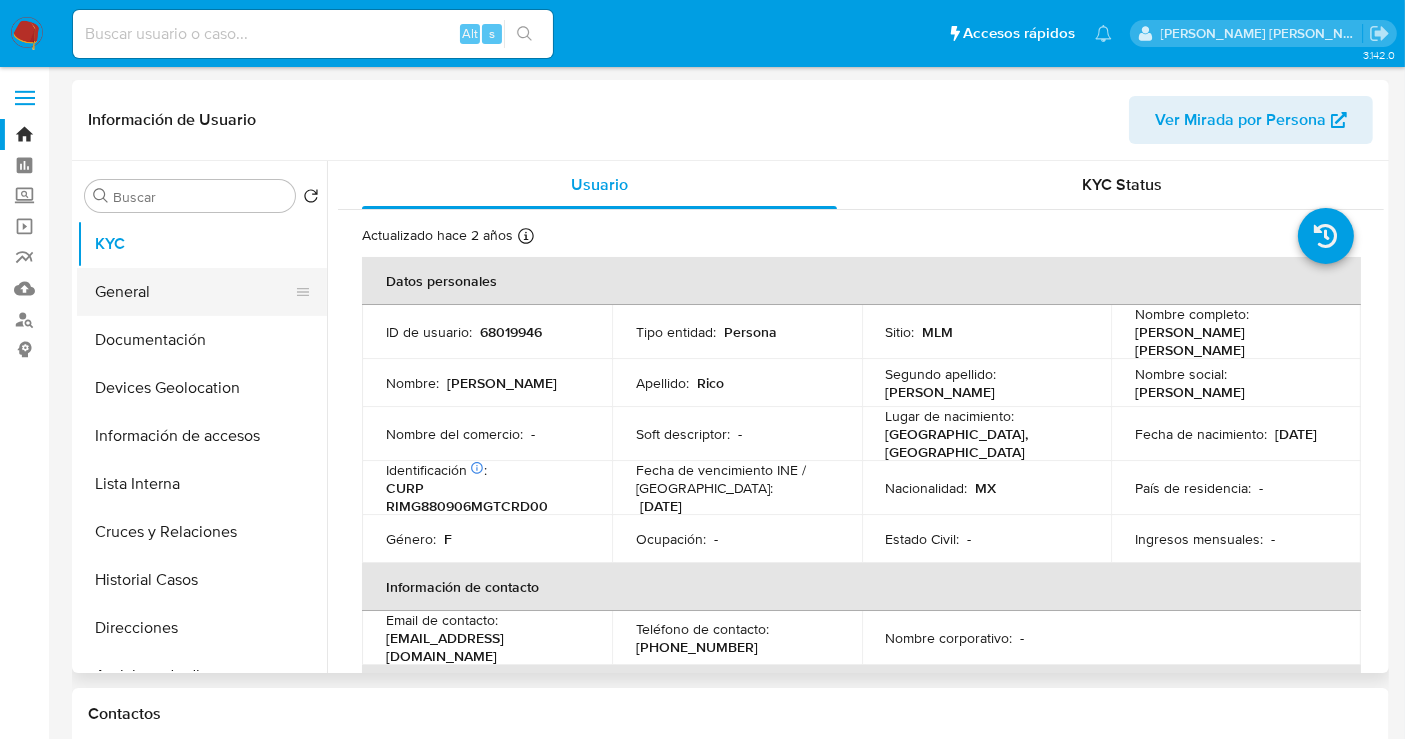 select on "10" 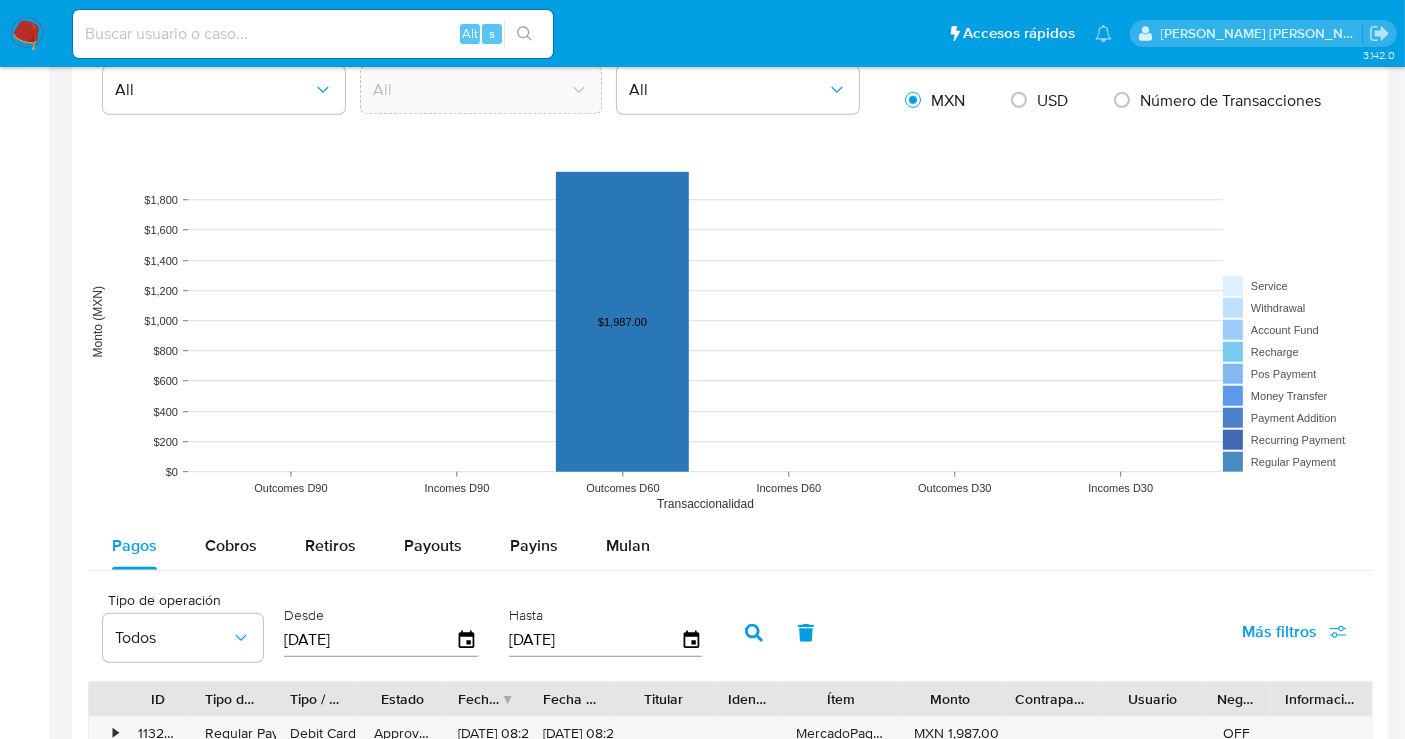 scroll, scrollTop: 1520, scrollLeft: 0, axis: vertical 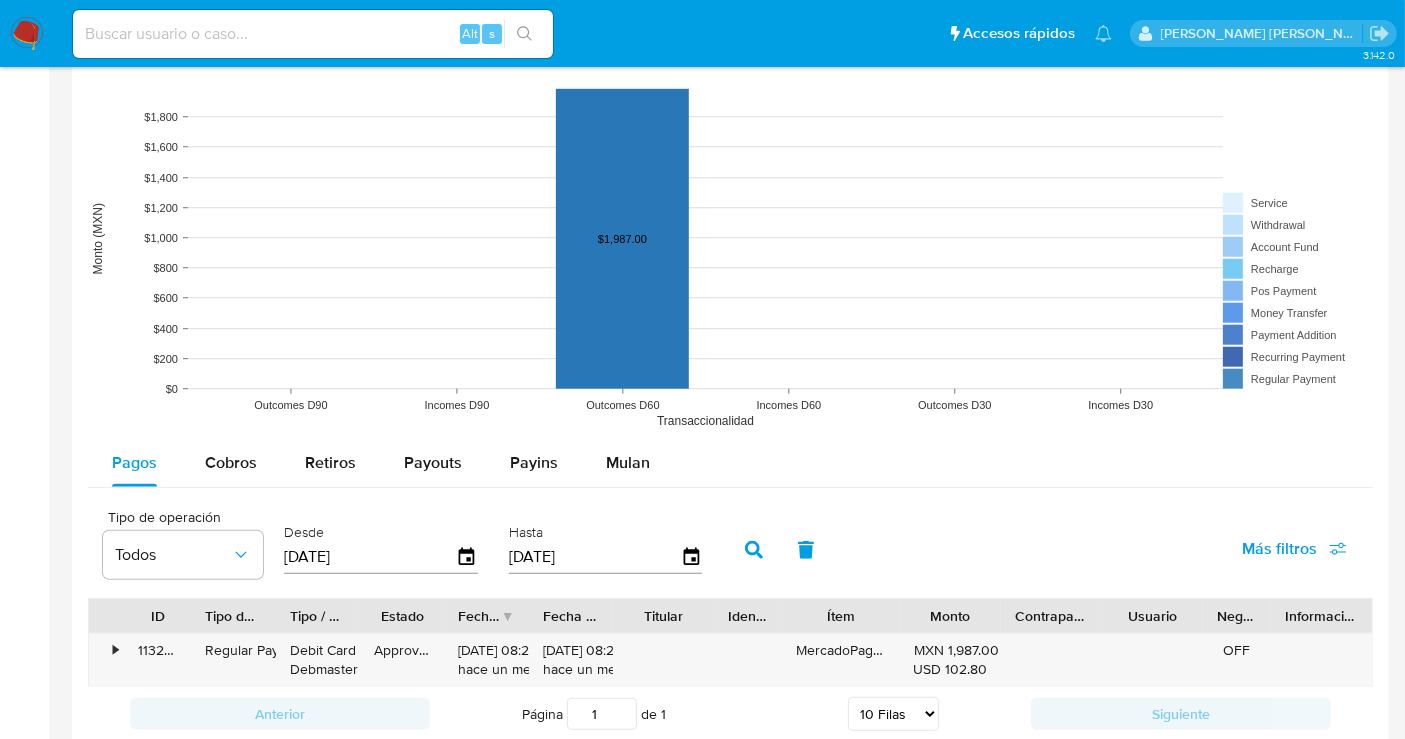 click on "[DATE]" at bounding box center [370, 557] 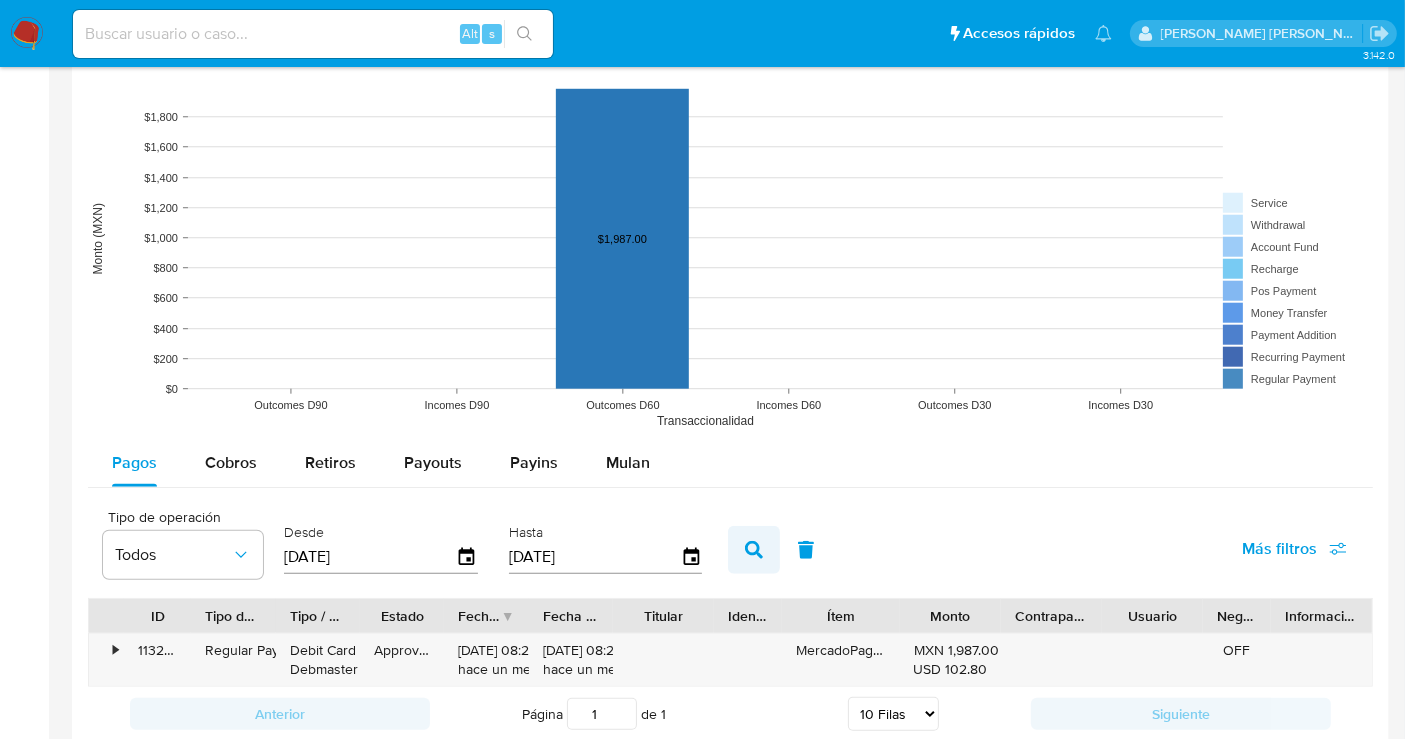 type on "[DATE]" 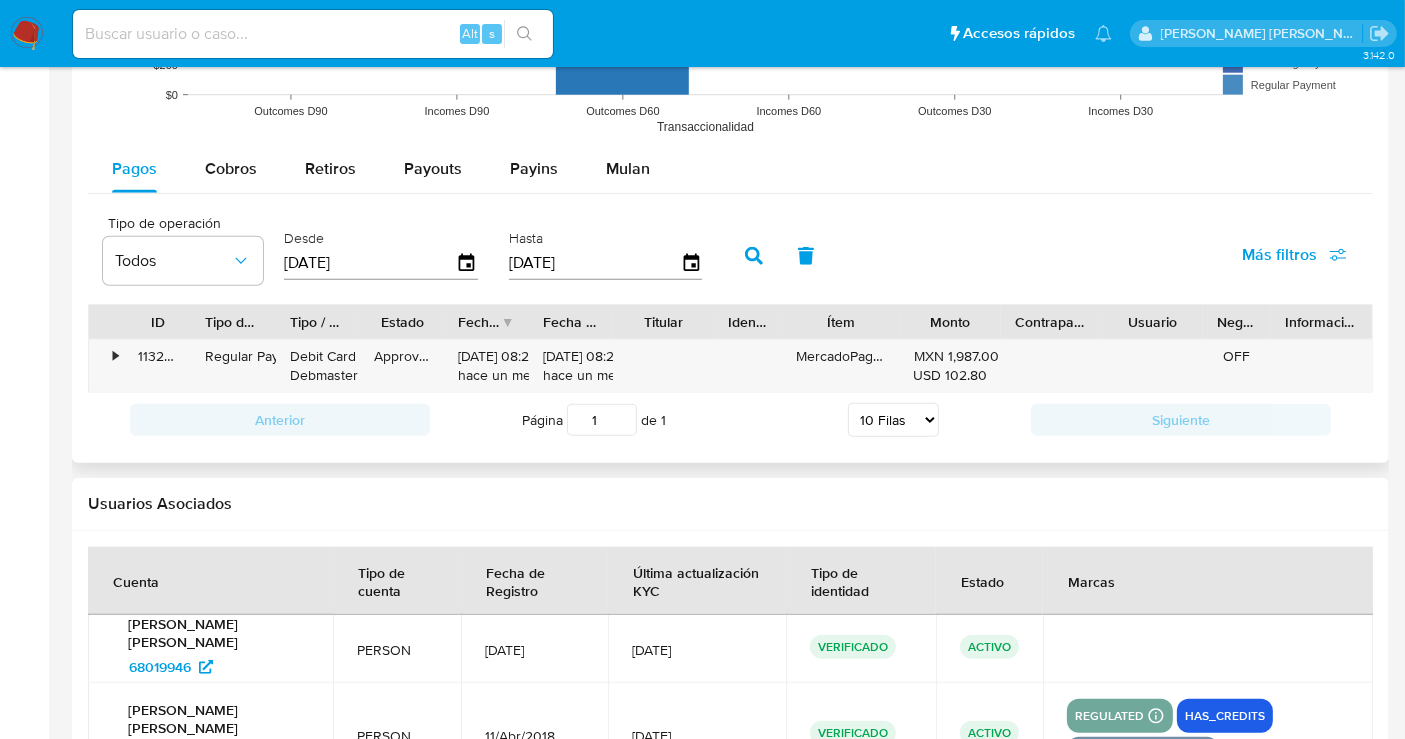 scroll, scrollTop: 1965, scrollLeft: 0, axis: vertical 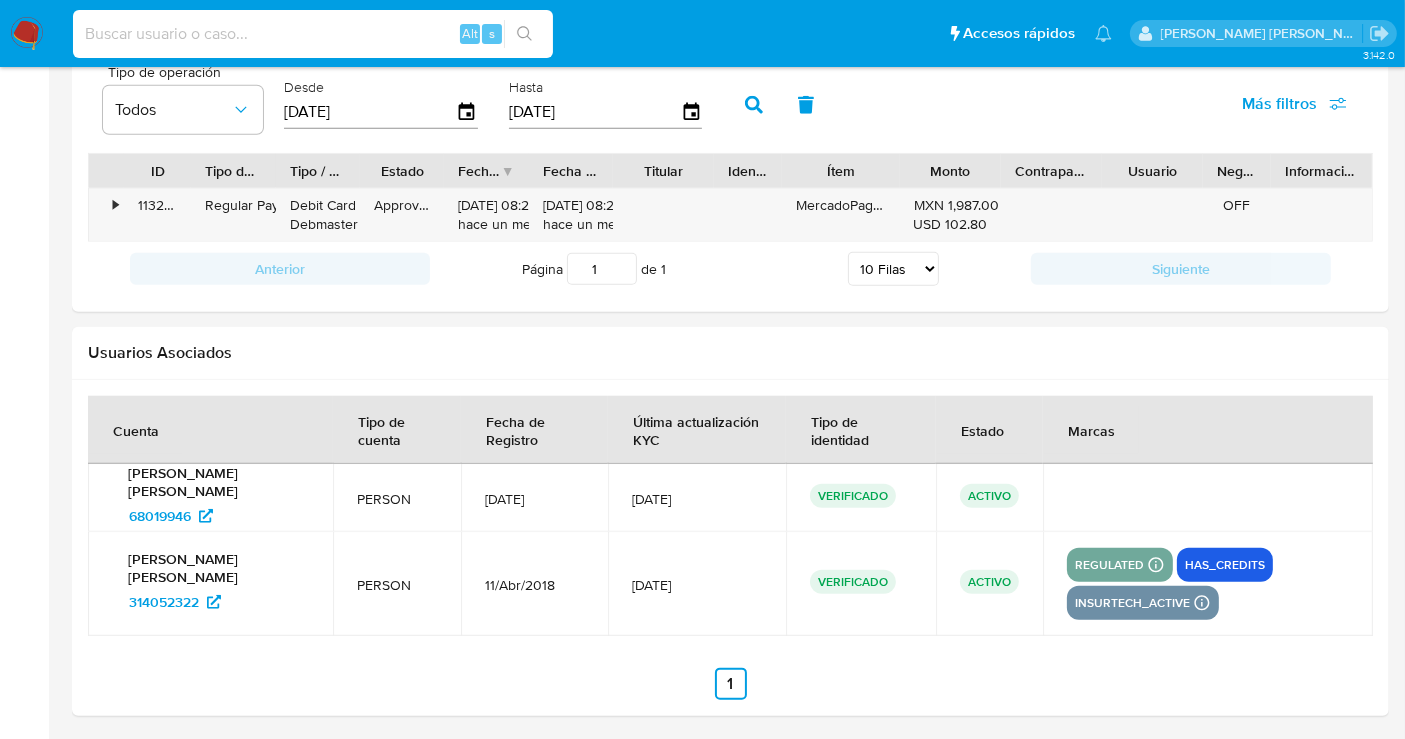 click at bounding box center (313, 34) 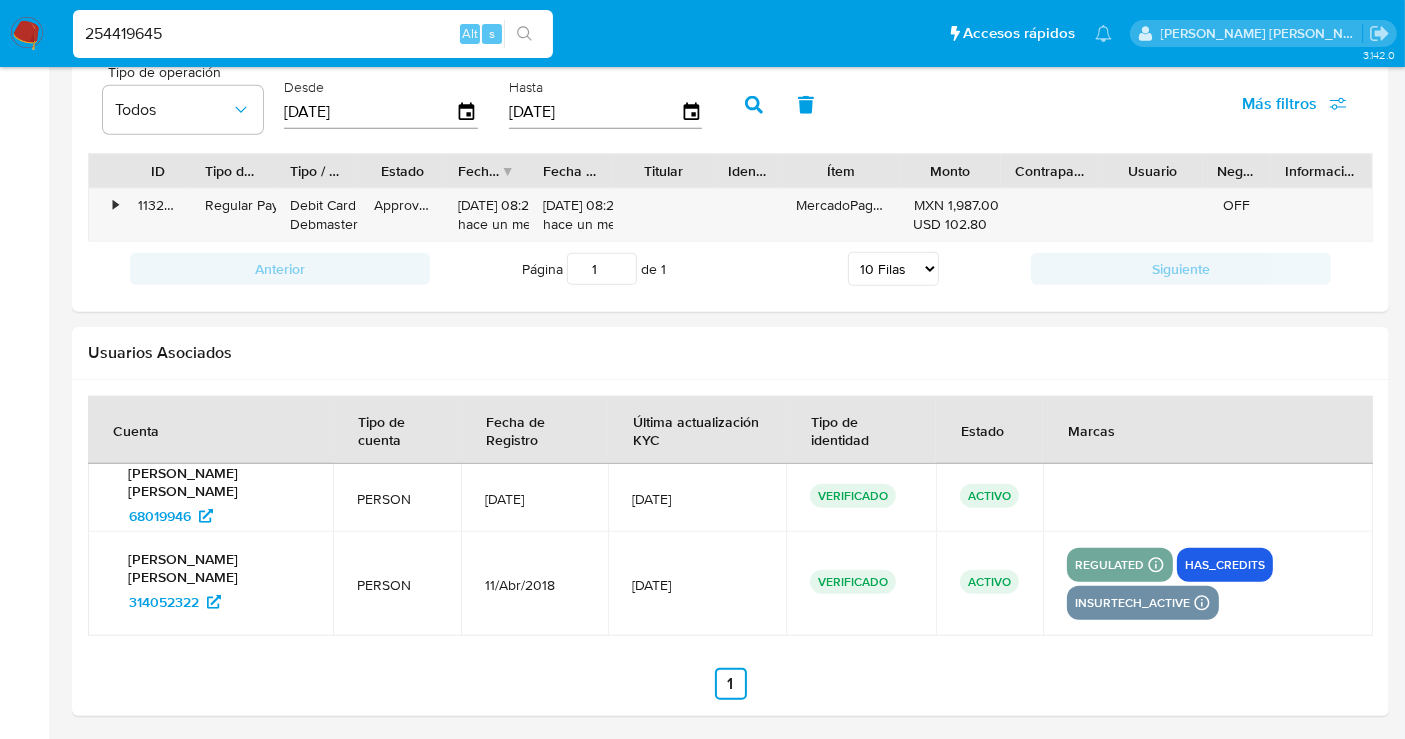 type on "254419645" 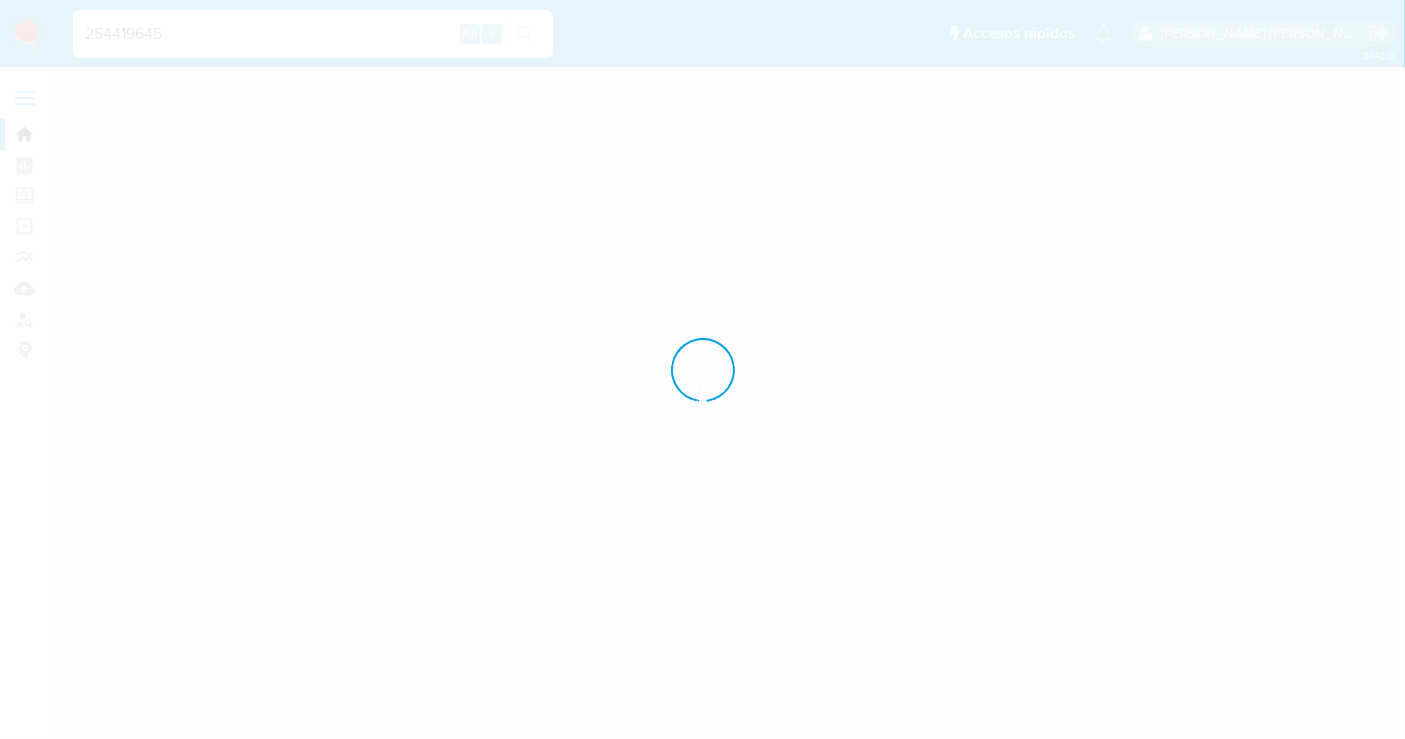 scroll, scrollTop: 0, scrollLeft: 0, axis: both 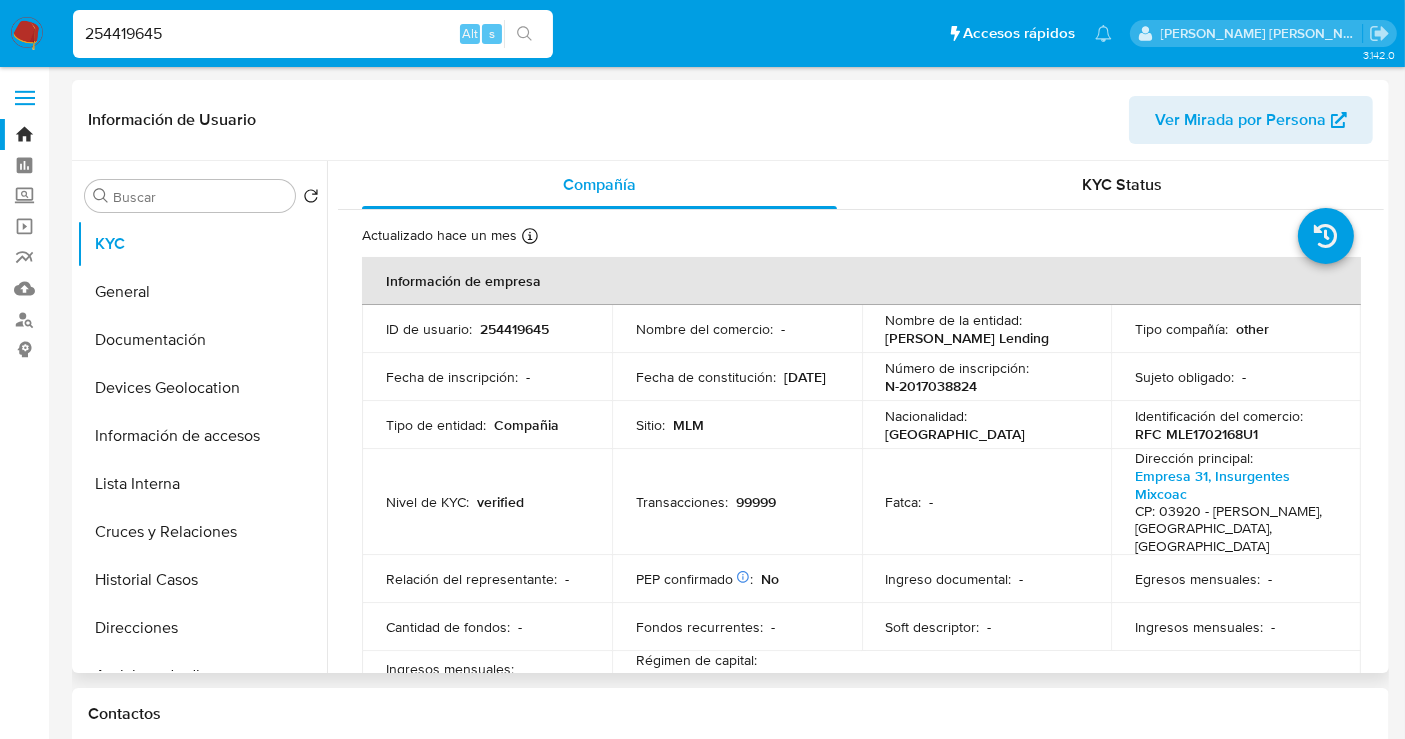 select on "10" 